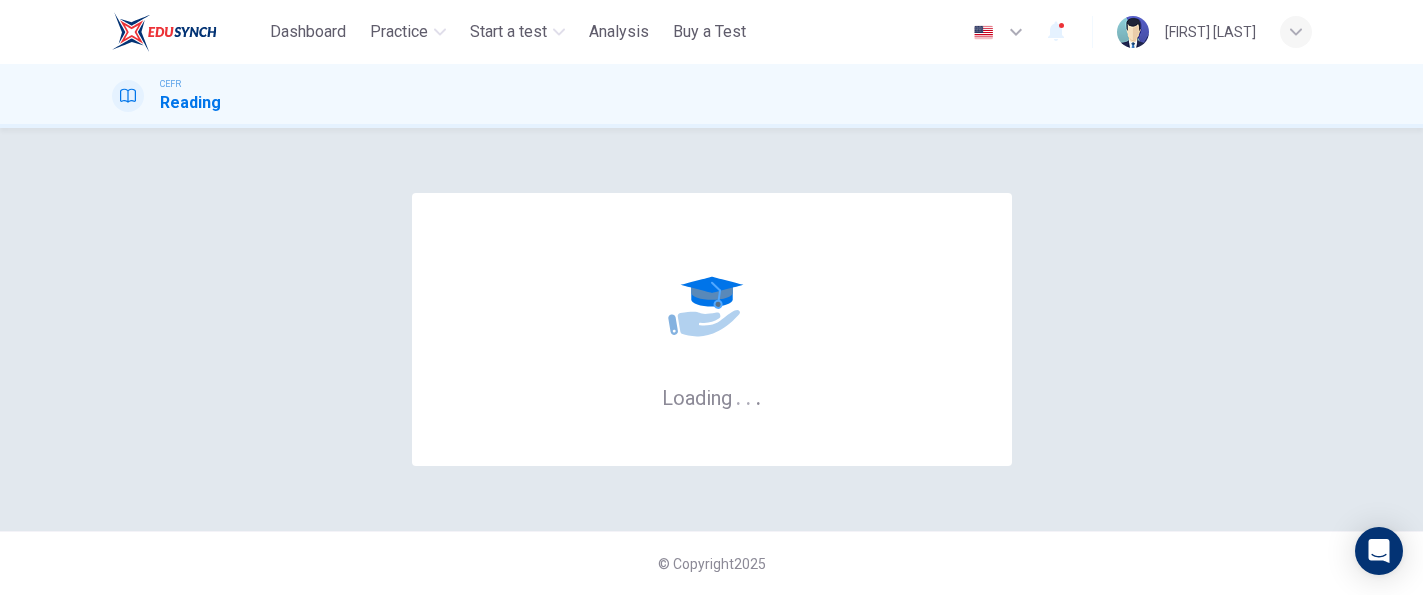 scroll, scrollTop: 0, scrollLeft: 0, axis: both 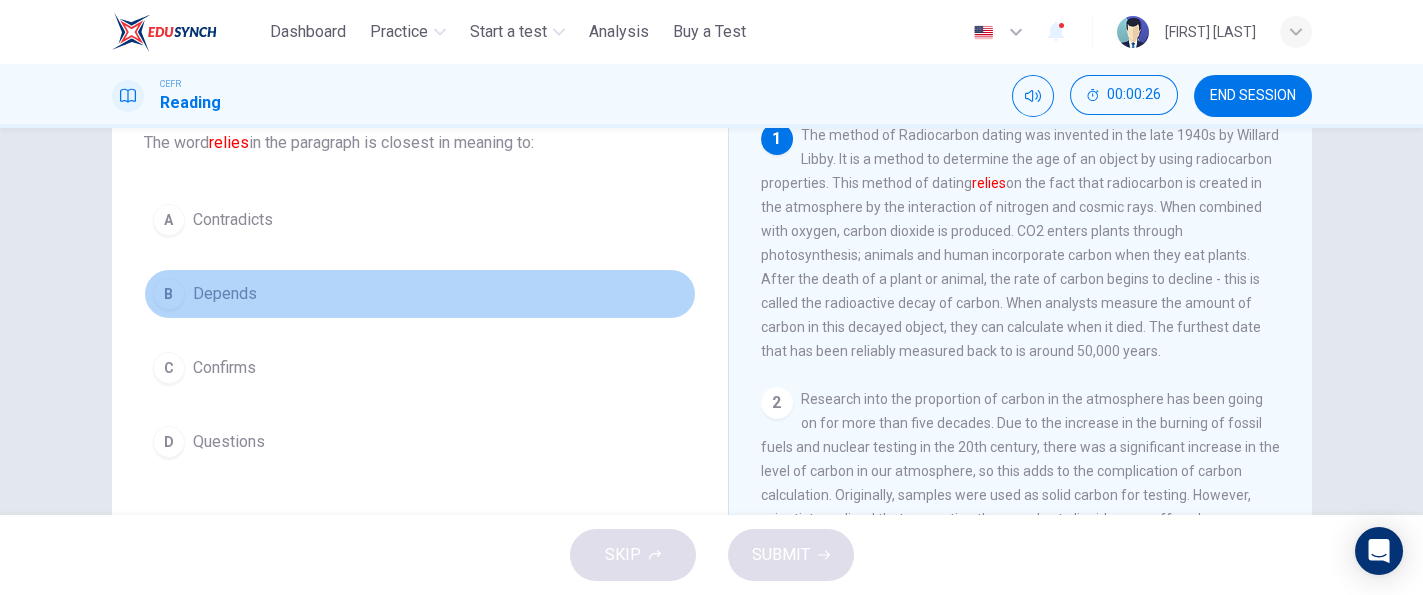 click on "Depends" at bounding box center [225, 294] 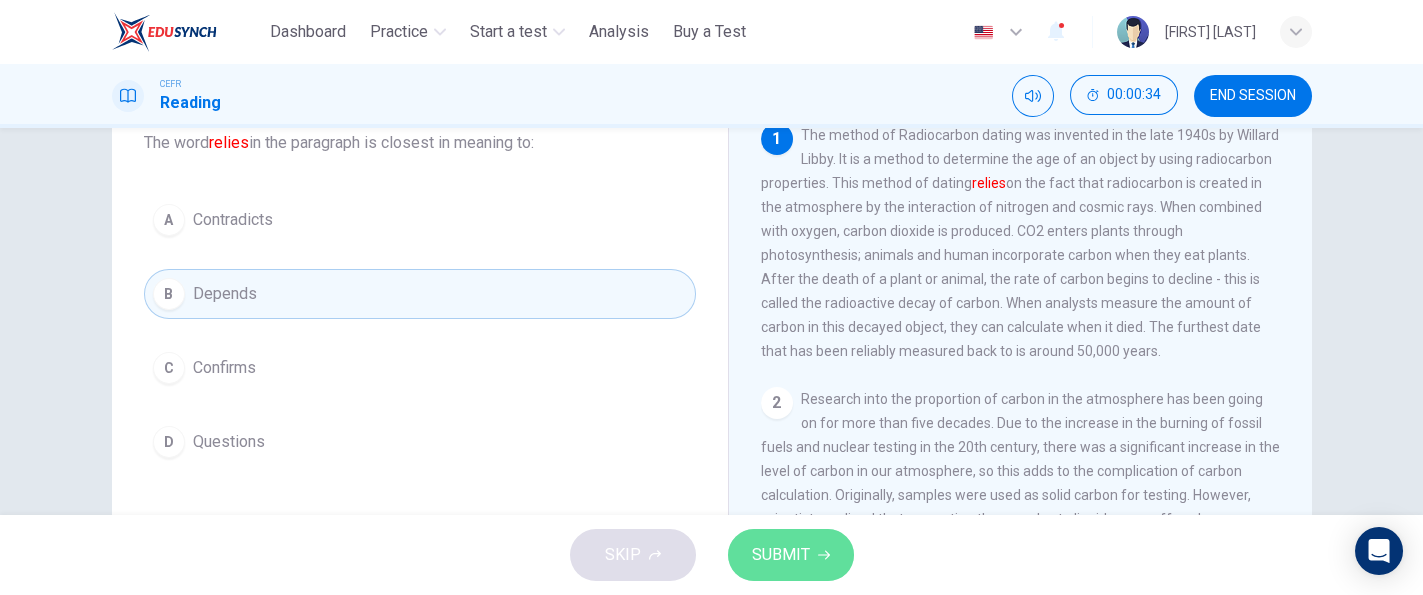 click on "SUBMIT" at bounding box center [791, 555] 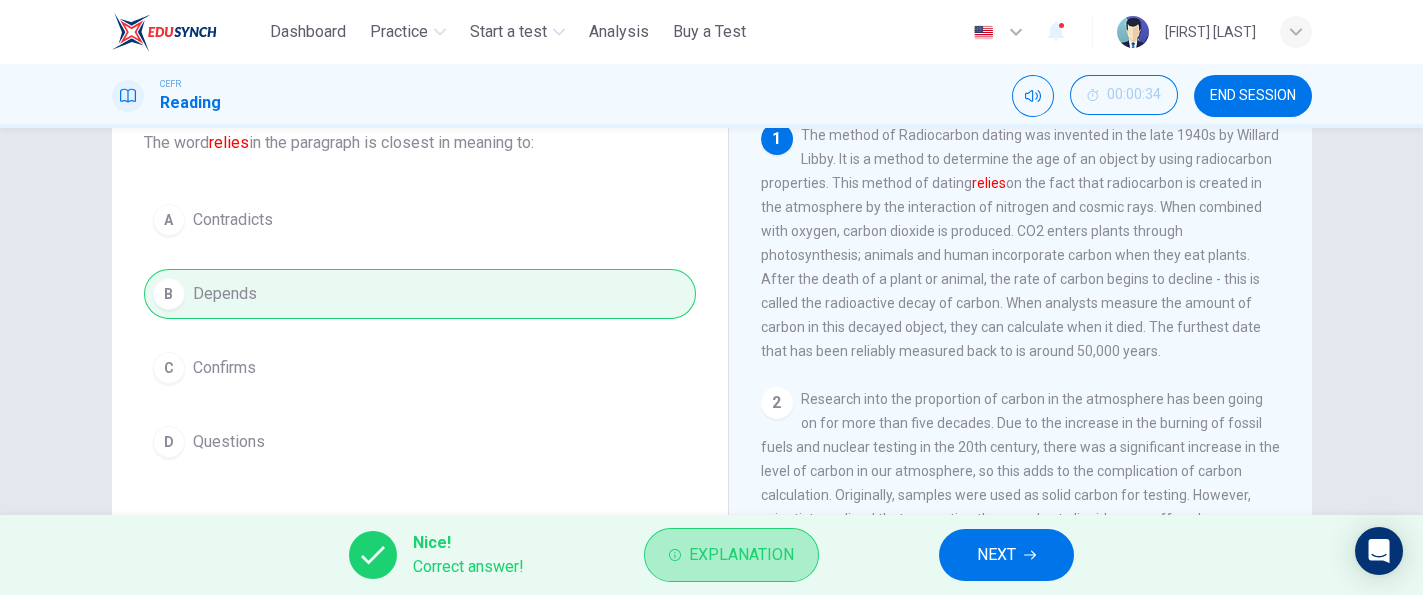 click on "Explanation" at bounding box center (731, 555) 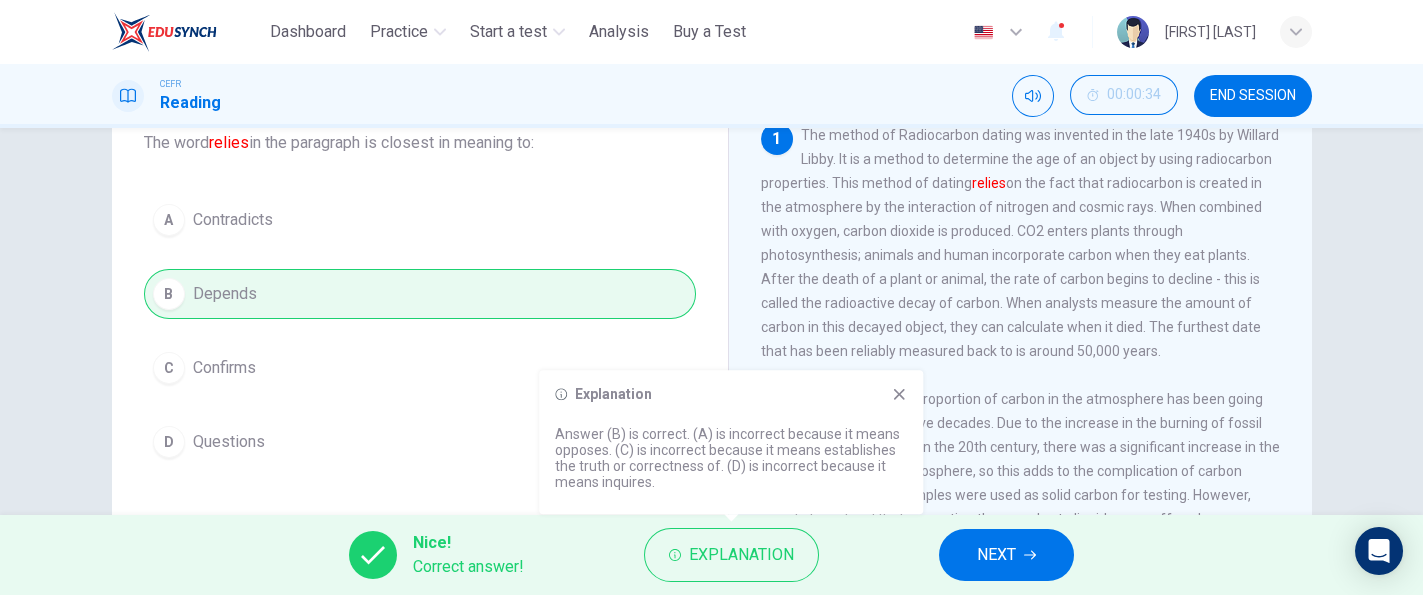 click on "Research into the proportion of carbon in the atmosphere has been going on for more than five decades. Due to the increase in the burning of fossil fuels and nuclear testing in the 20th century, there was a significant increase in the level of carbon in our atmosphere, so this adds to the complication of carbon calculation. Originally, samples were used as solid carbon for testing. However, scientists realized that converting the samples to liquid or gas offered more precise results. Accelerator mass spectrometry is the current method of analysis. All carbon atoms in the sample are counted; its results are fast and very accurate." at bounding box center [1020, 483] 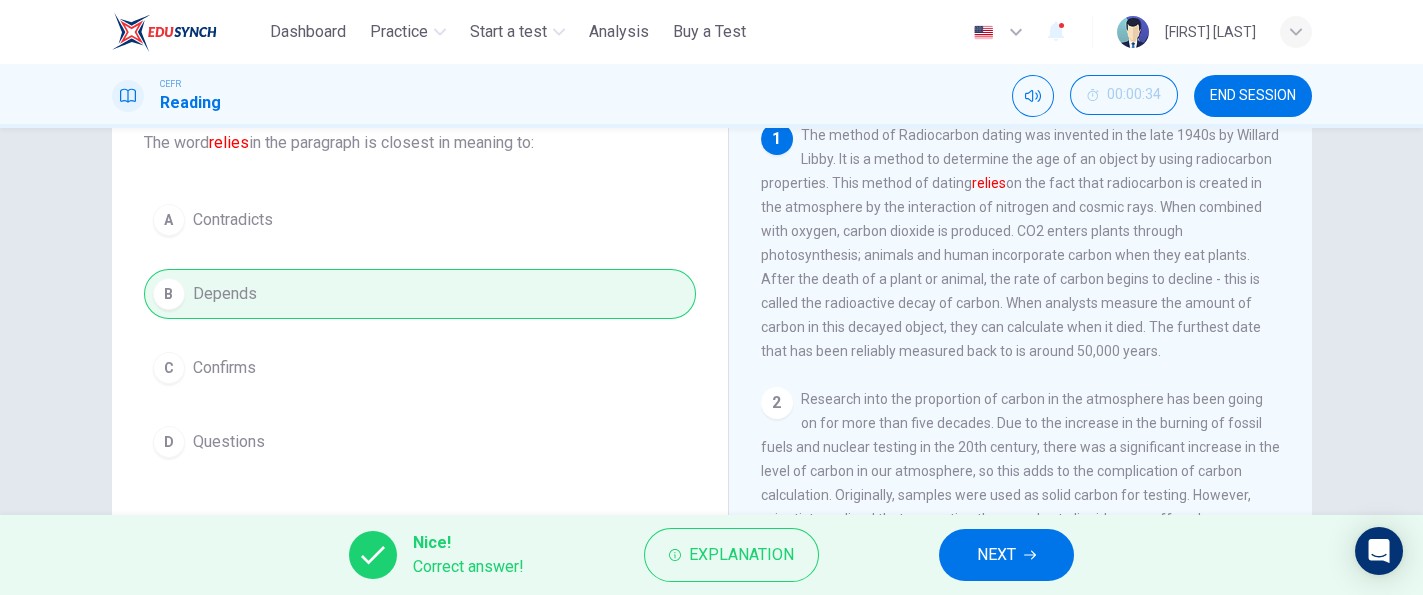 click on "NEXT" at bounding box center (996, 555) 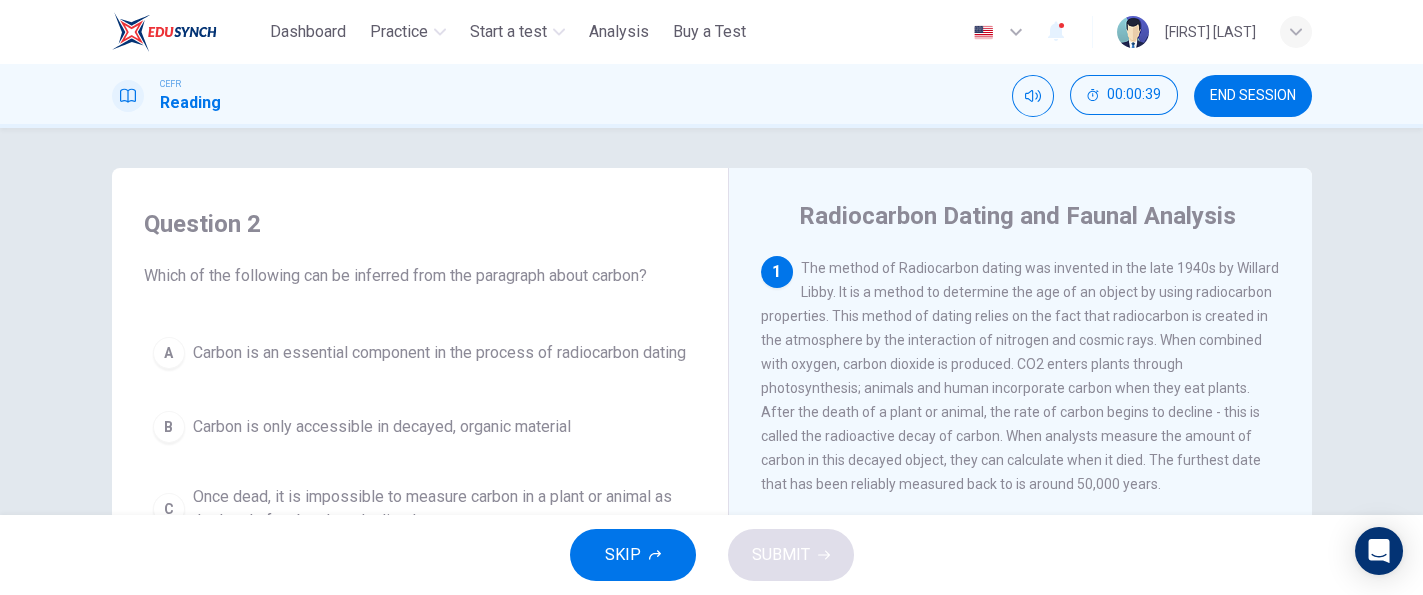 scroll, scrollTop: 133, scrollLeft: 0, axis: vertical 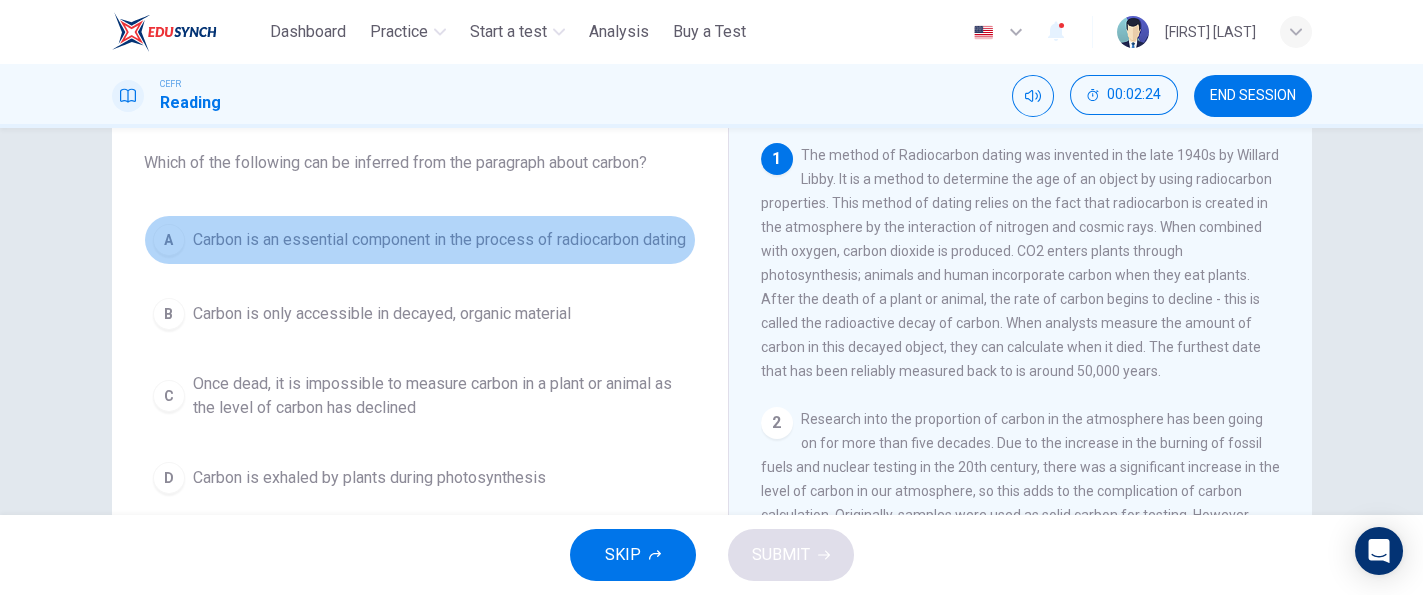 click on "Carbon is an essential component in the process of radiocarbon dating" at bounding box center [439, 240] 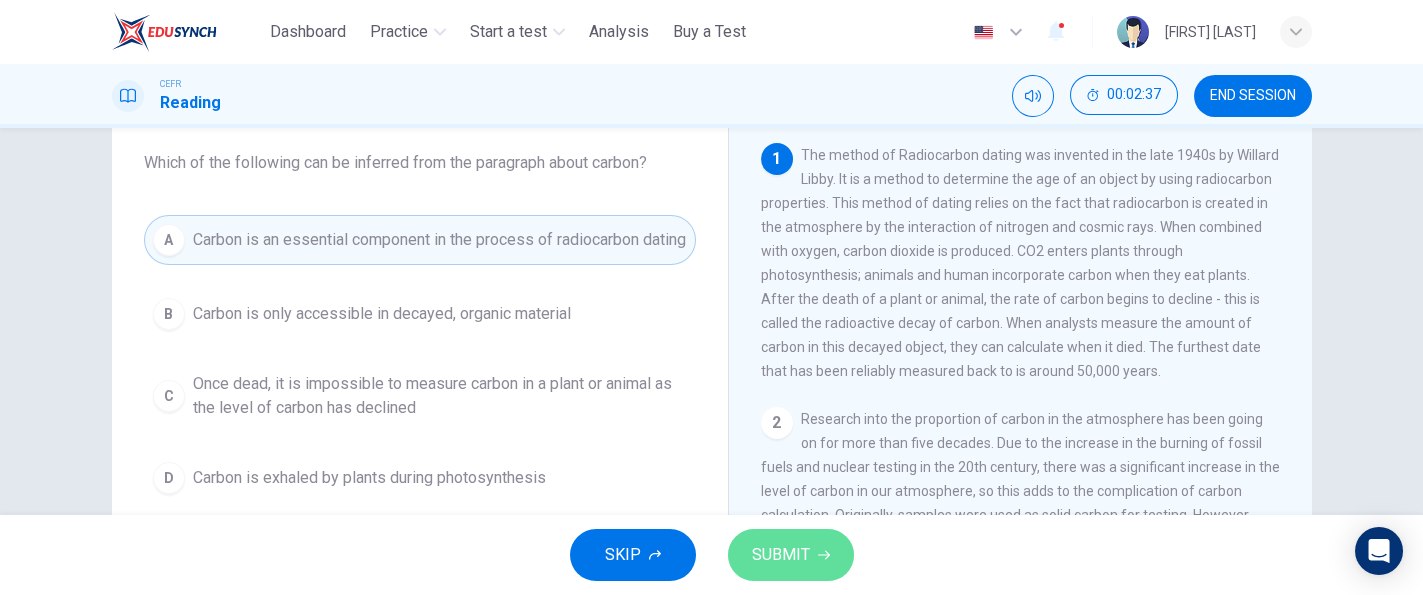 click on "SUBMIT" at bounding box center [781, 555] 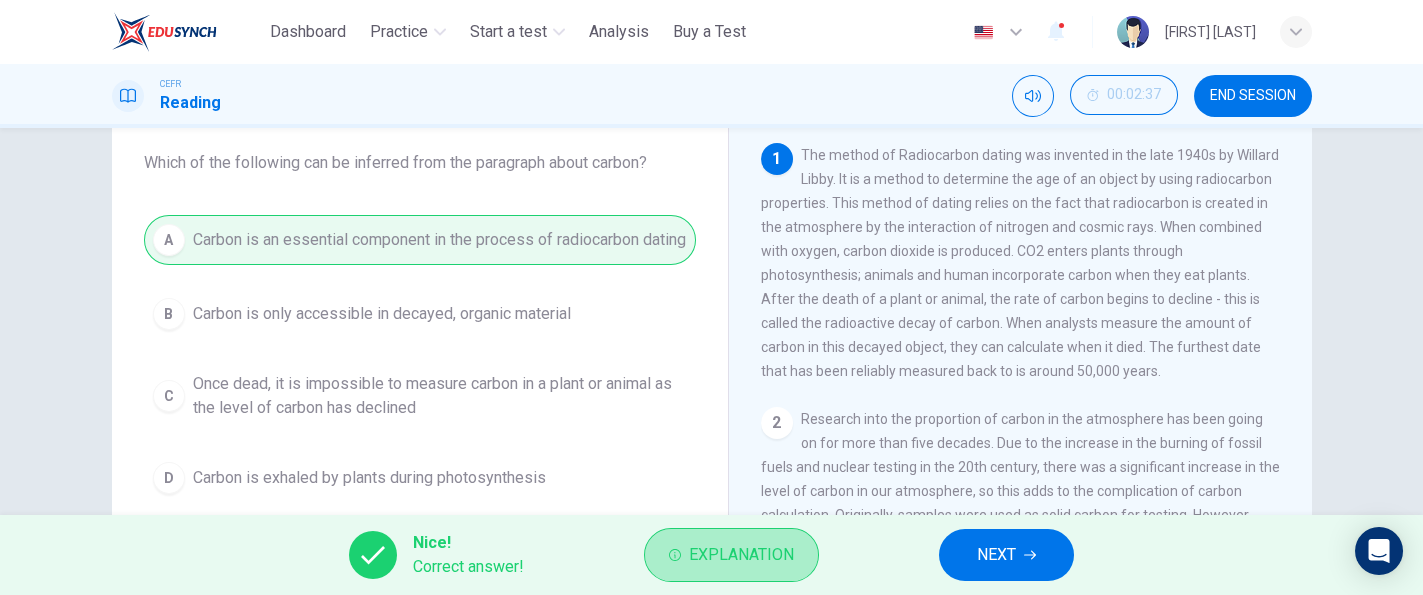 click on "Explanation" at bounding box center (741, 555) 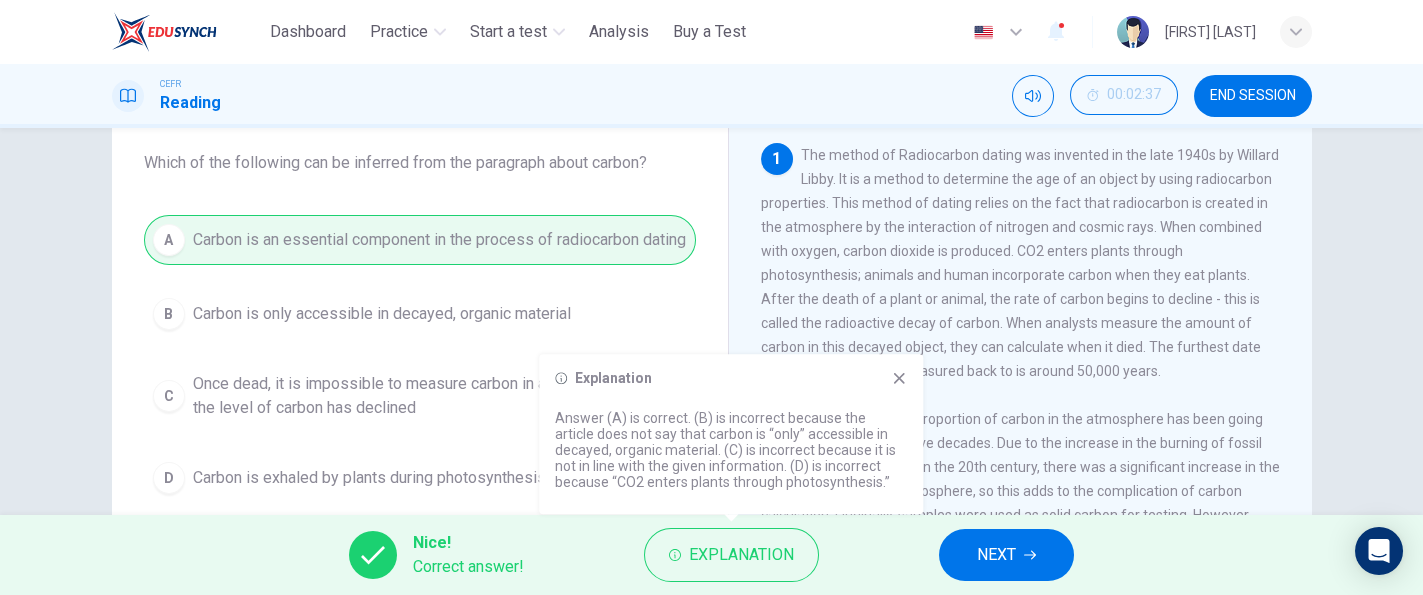 click on "Research into the proportion of carbon in the atmosphere has been going on for more than five decades. Due to the increase in the burning of fossil fuels and nuclear testing in the 20th century, there was a significant increase in the level of carbon in our atmosphere, so this adds to the complication of carbon calculation. Originally, samples were used as solid carbon for testing. However, scientists realized that converting the samples to liquid or gas offered more precise results. Accelerator mass spectrometry is the current method of analysis. All carbon atoms in the sample are counted; its results are fast and very accurate." at bounding box center (1020, 503) 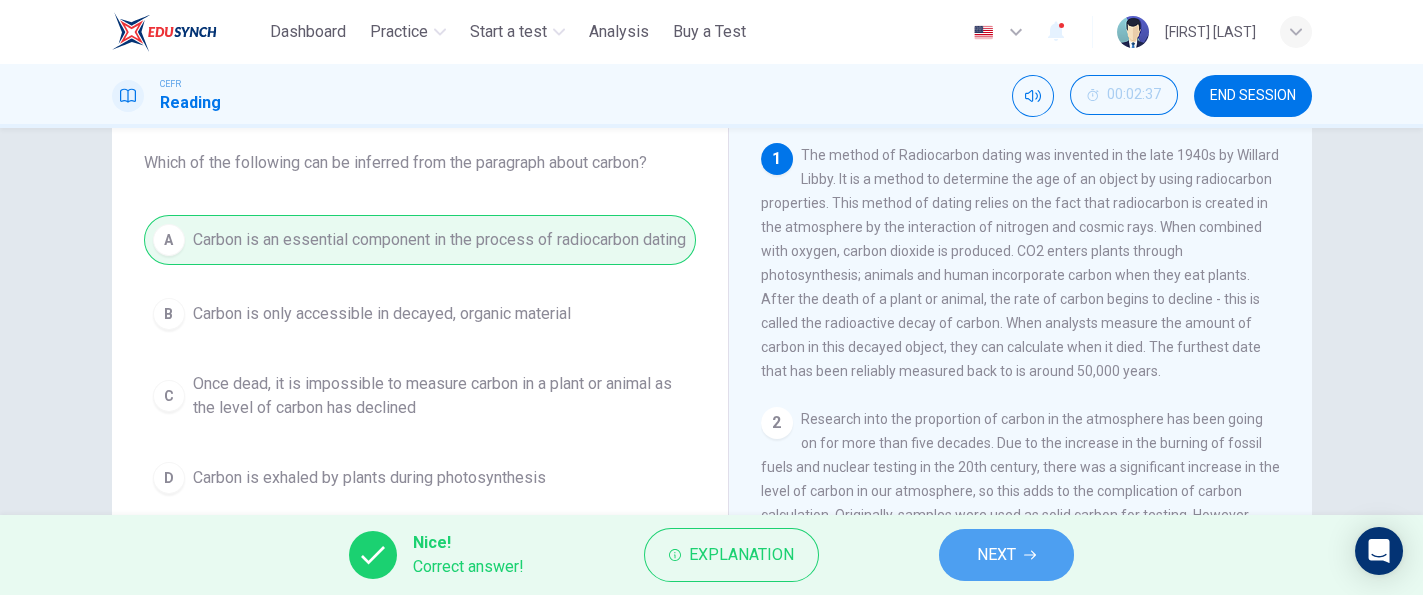 click on "NEXT" at bounding box center [996, 555] 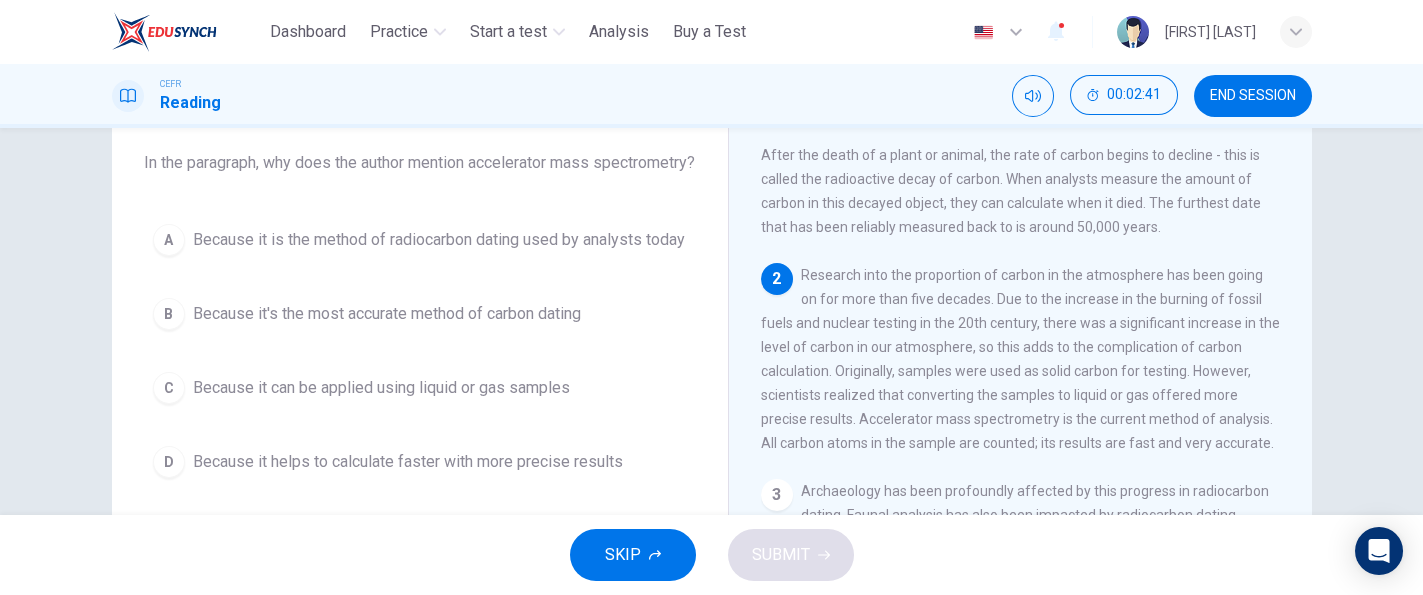 scroll, scrollTop: 137, scrollLeft: 0, axis: vertical 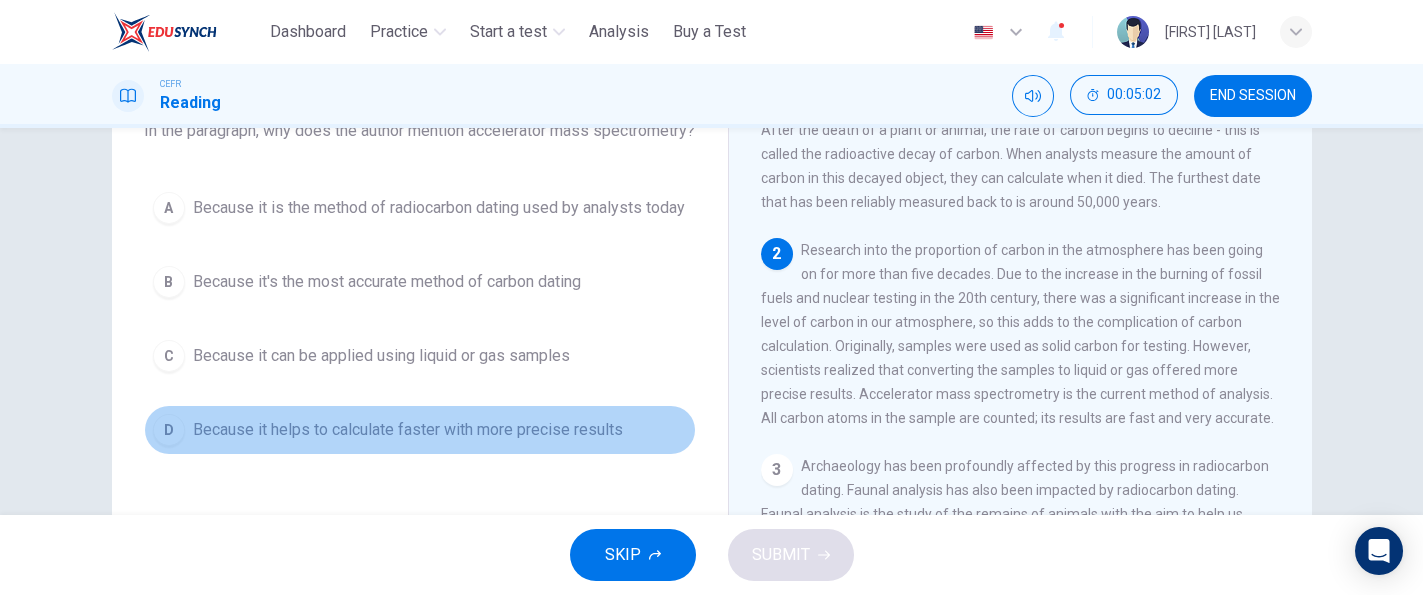 click on "Because it helps to calculate faster with more precise results" at bounding box center [408, 430] 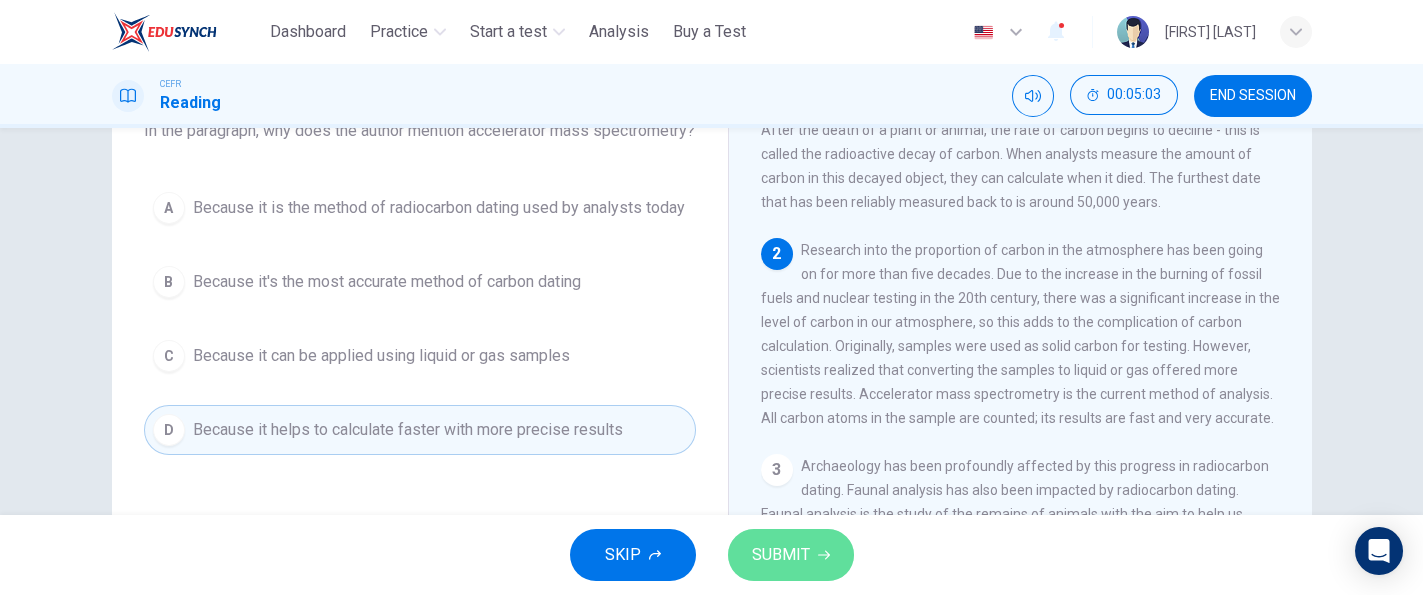 click on "SUBMIT" at bounding box center (781, 555) 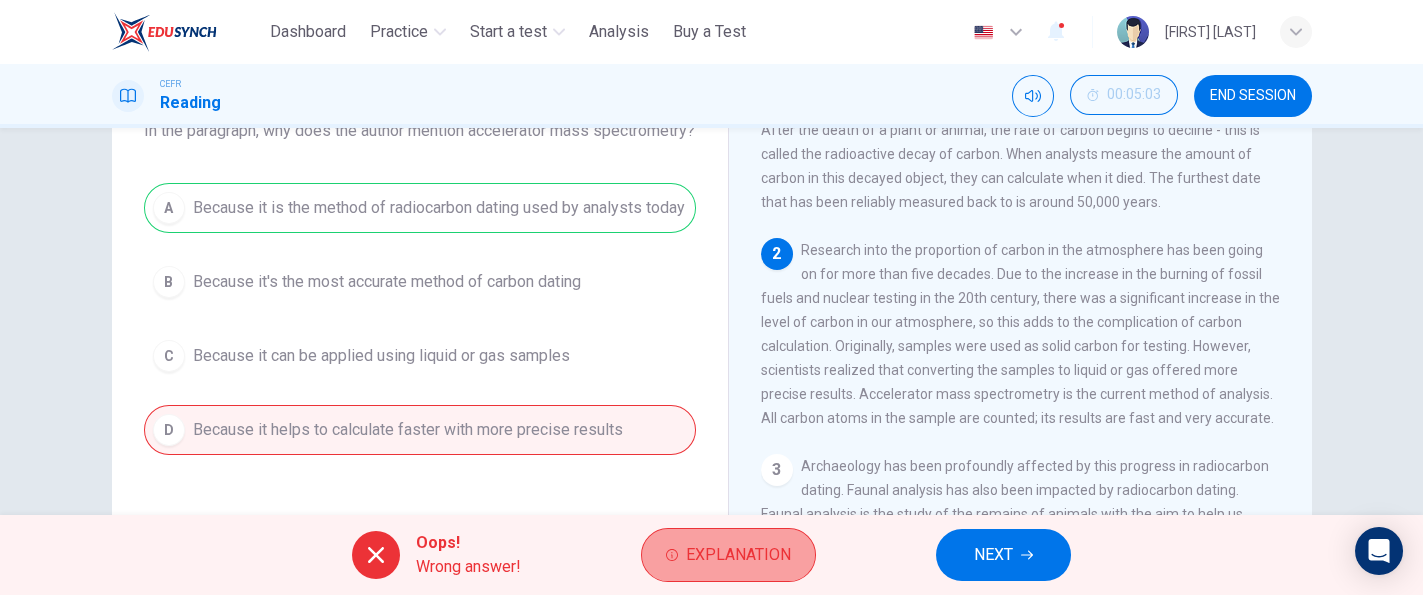 click on "Explanation" at bounding box center (738, 555) 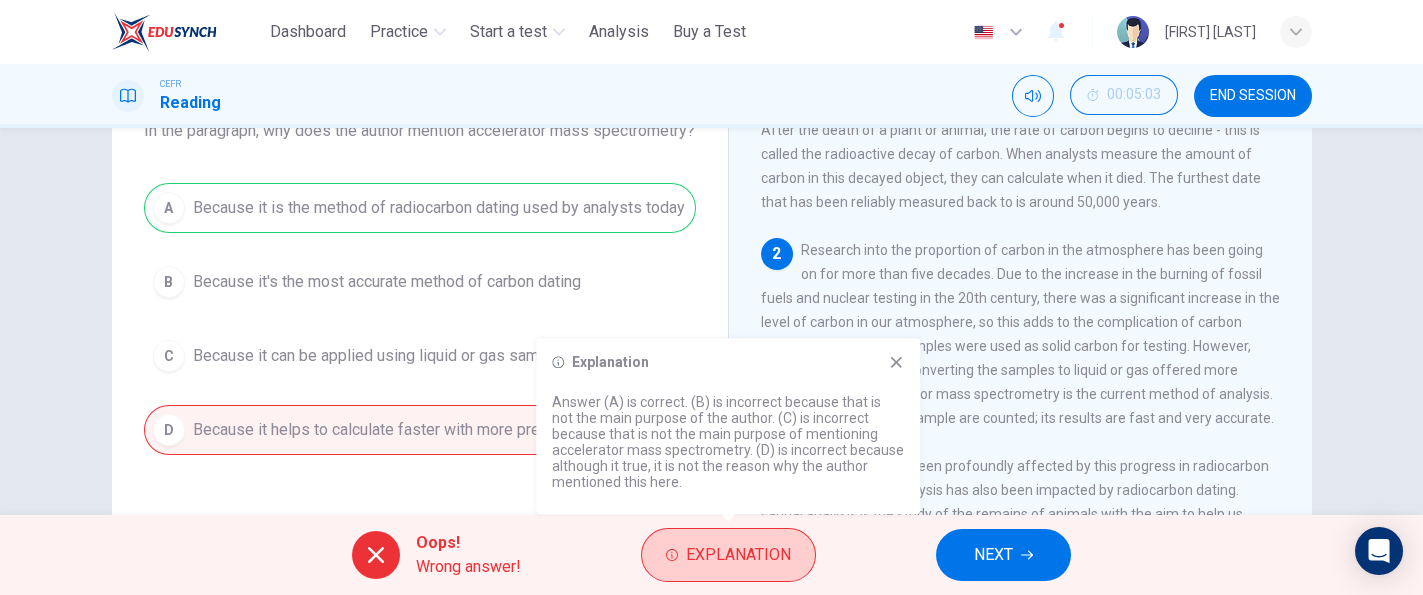click on "Explanation" at bounding box center (738, 555) 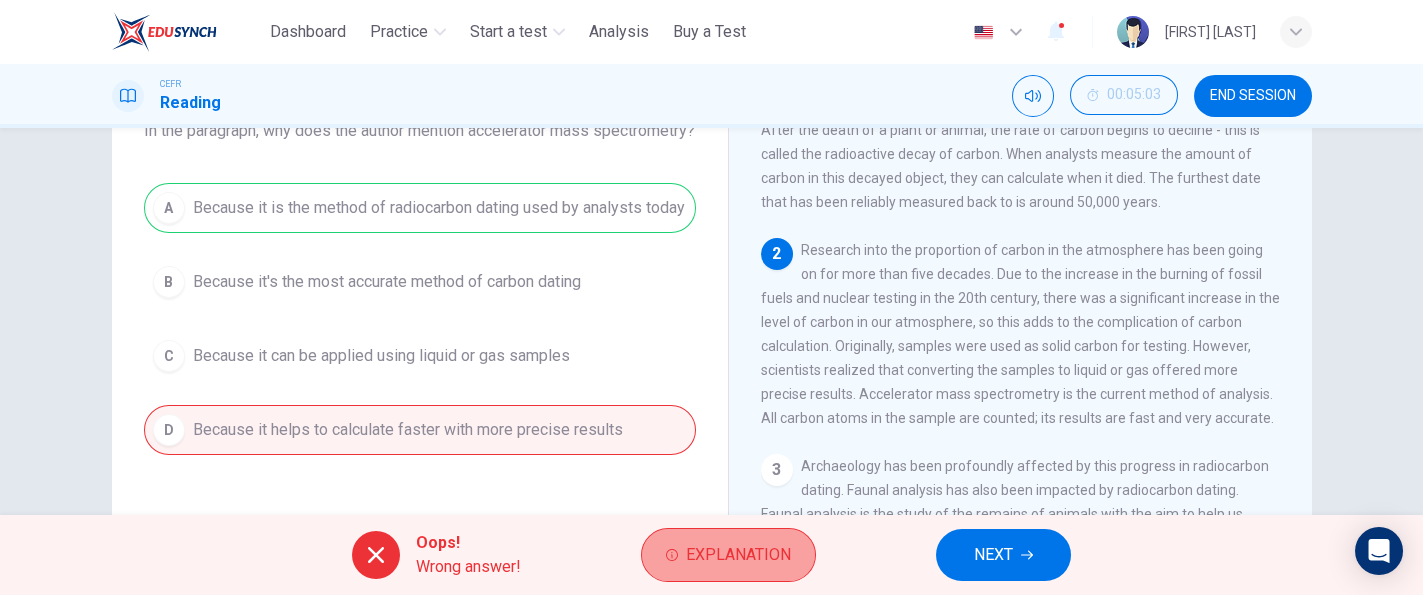 click on "Explanation" at bounding box center (738, 555) 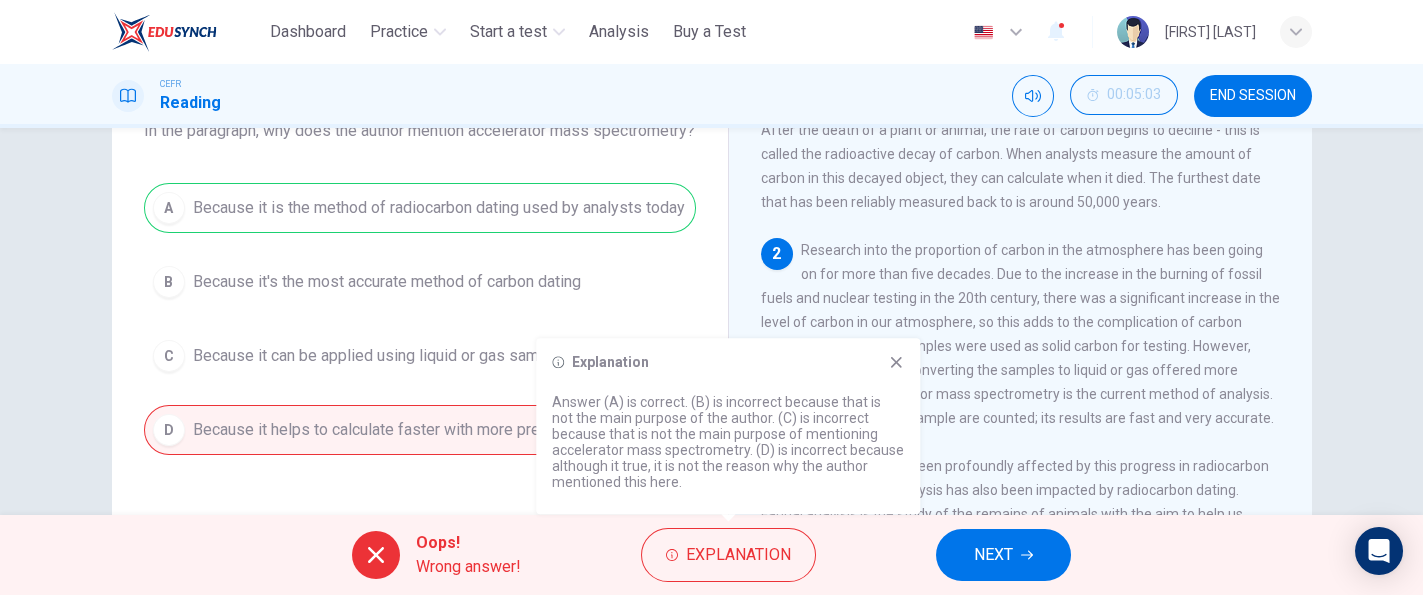 click on "Research into the proportion of carbon in the atmosphere has been going on for more than five decades. Due to the increase in the burning of fossil fuels and nuclear testing in the 20th century, there was a significant increase in the level of carbon in our atmosphere, so this adds to the complication of carbon calculation. Originally, samples were used as solid carbon for testing. However, scientists realized that converting the samples to liquid or gas offered more precise results. Accelerator mass spectrometry is the current method of analysis. All carbon atoms in the sample are counted; its results are fast and very accurate." at bounding box center (1020, 334) 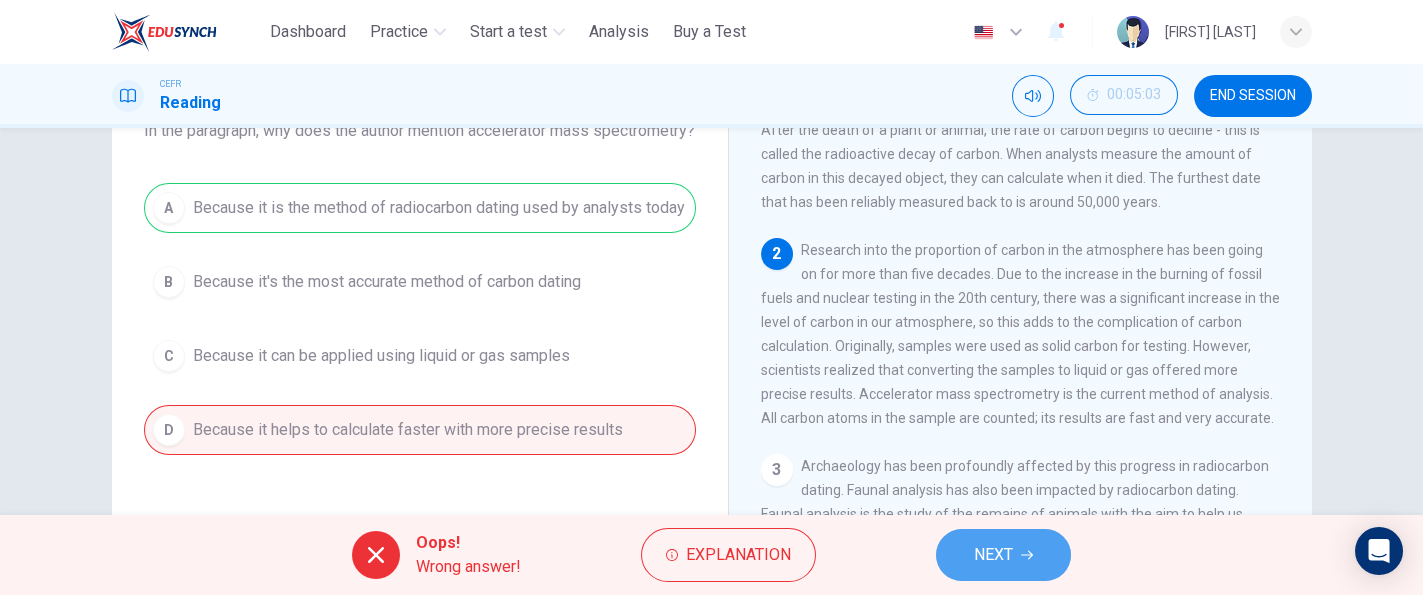 click on "NEXT" at bounding box center [1003, 555] 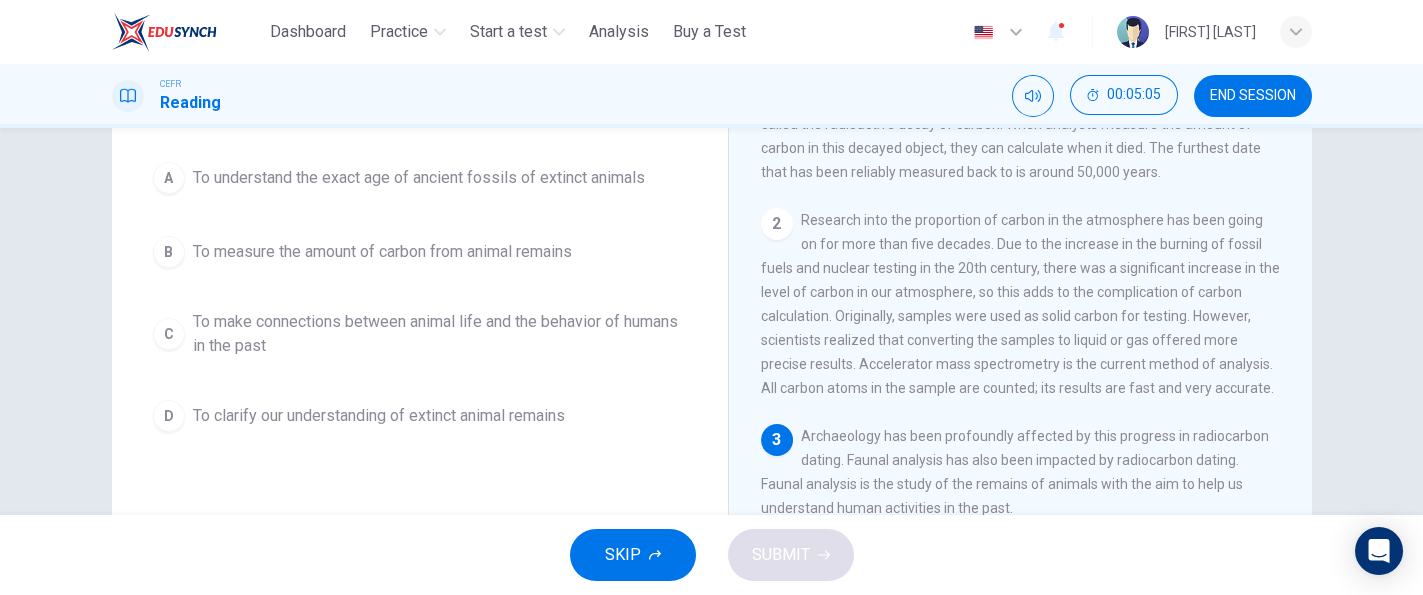 scroll, scrollTop: 179, scrollLeft: 0, axis: vertical 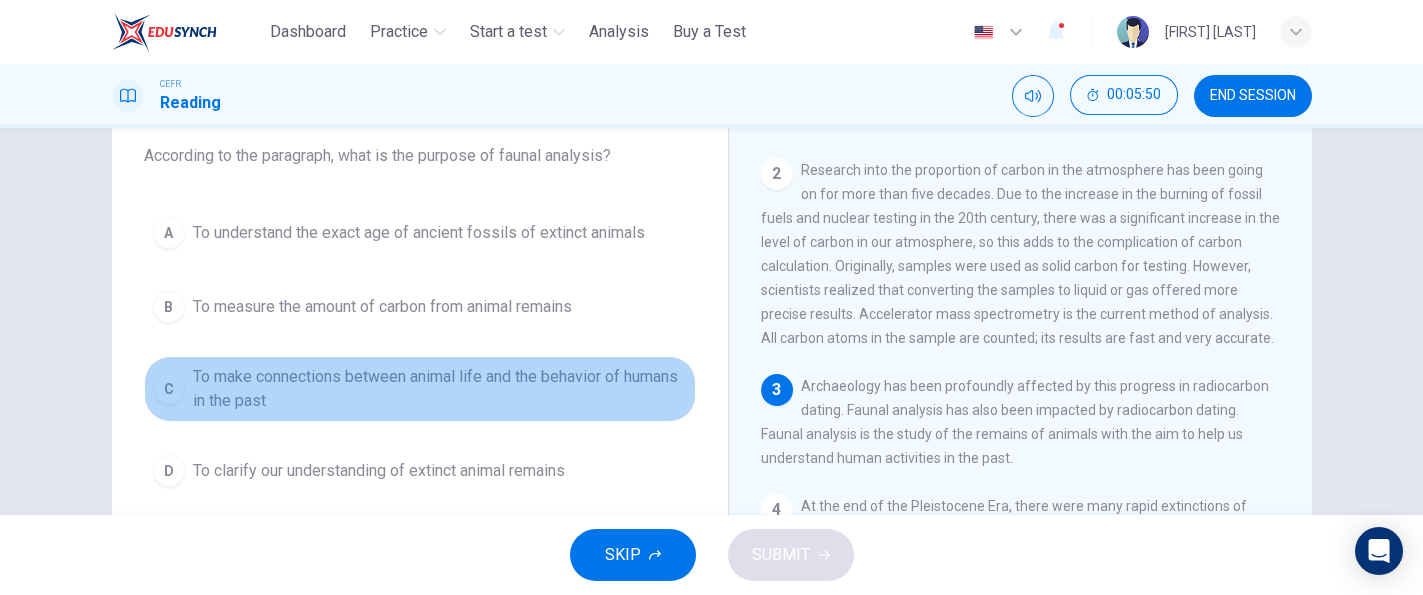 click on "To make connections between animal life and the behavior of humans in the past" at bounding box center (440, 389) 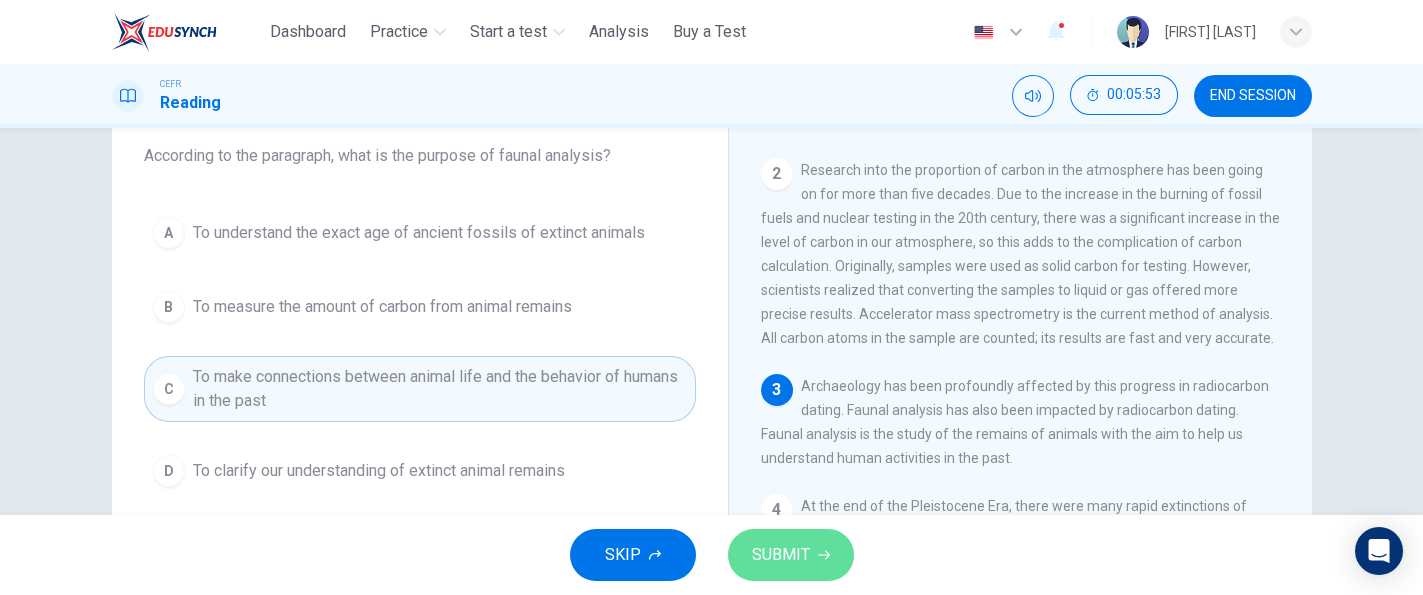 click on "SUBMIT" at bounding box center [781, 555] 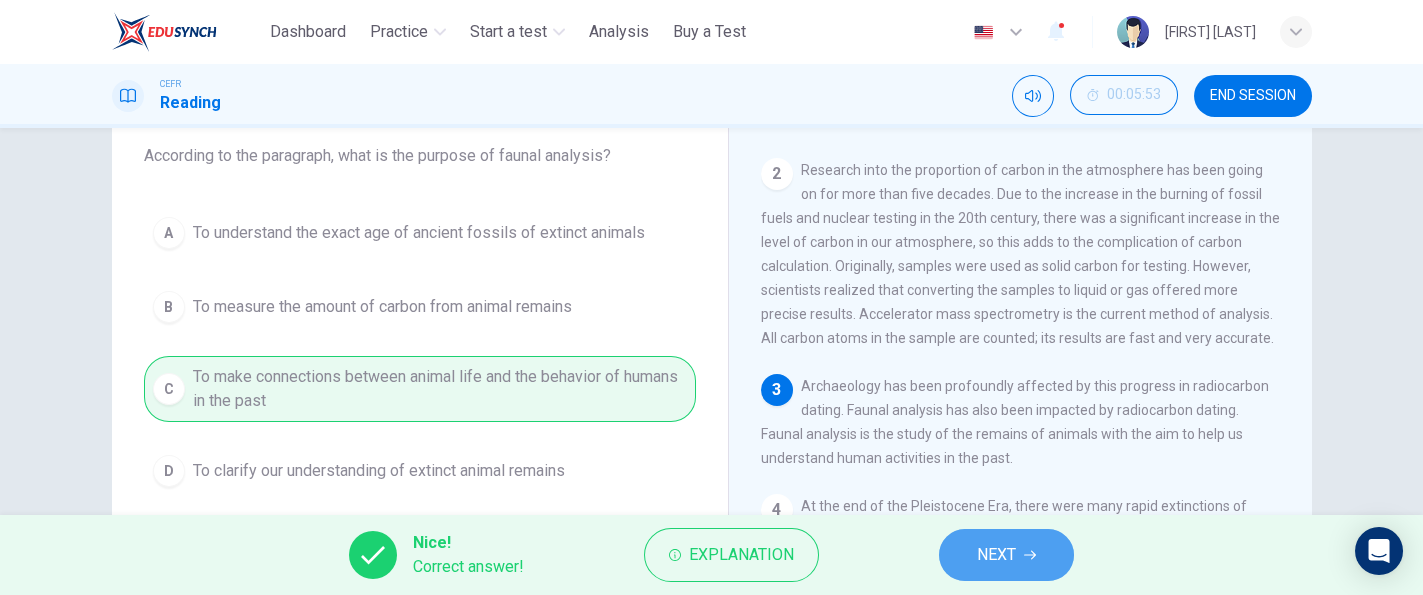 click on "NEXT" at bounding box center [1006, 555] 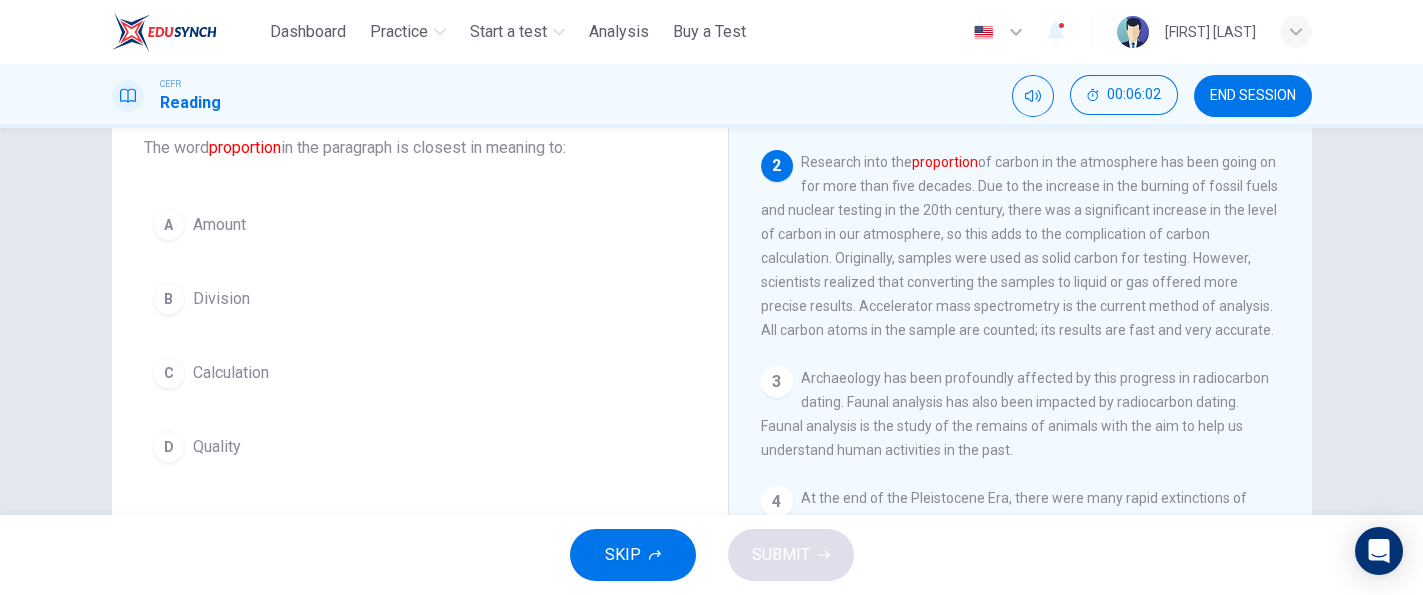 scroll, scrollTop: 129, scrollLeft: 0, axis: vertical 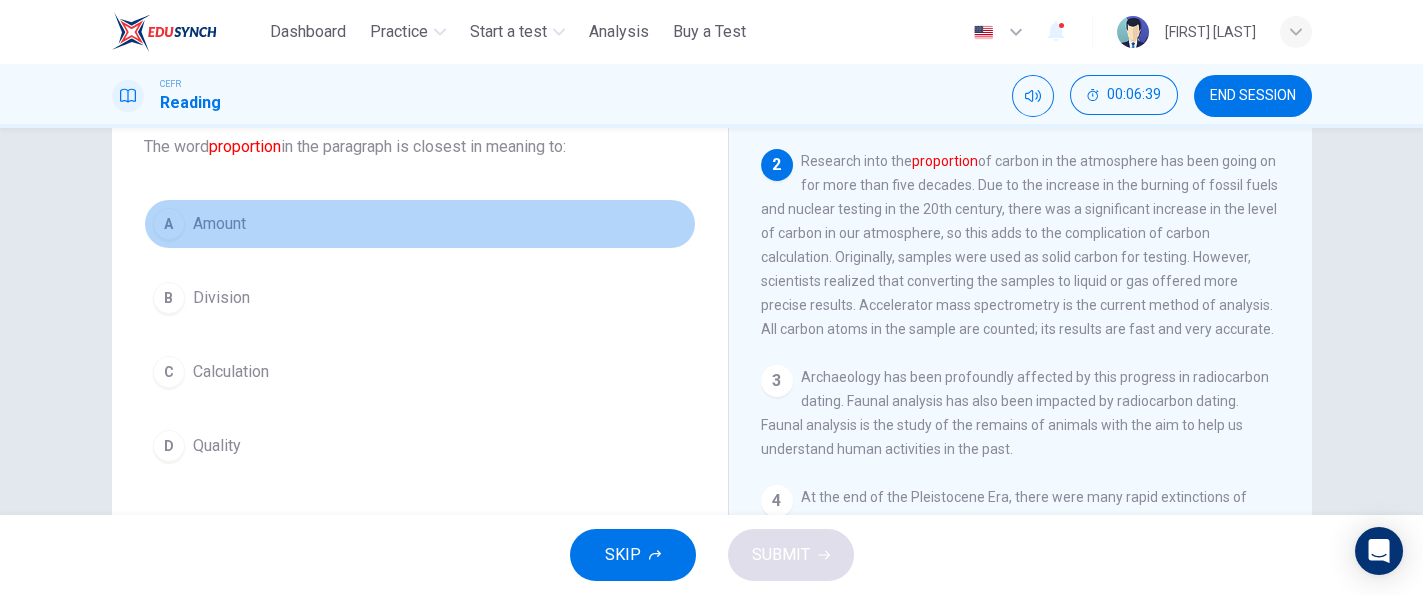 click on "A Amount" at bounding box center [420, 224] 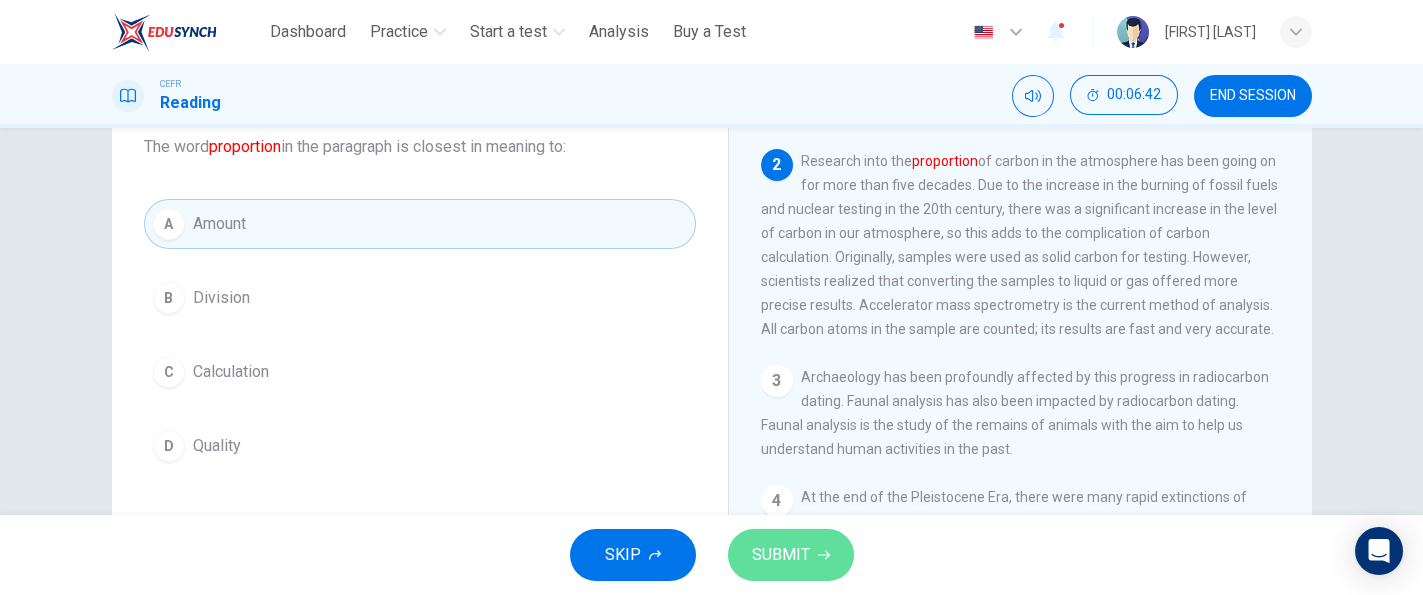 click on "SUBMIT" at bounding box center (781, 555) 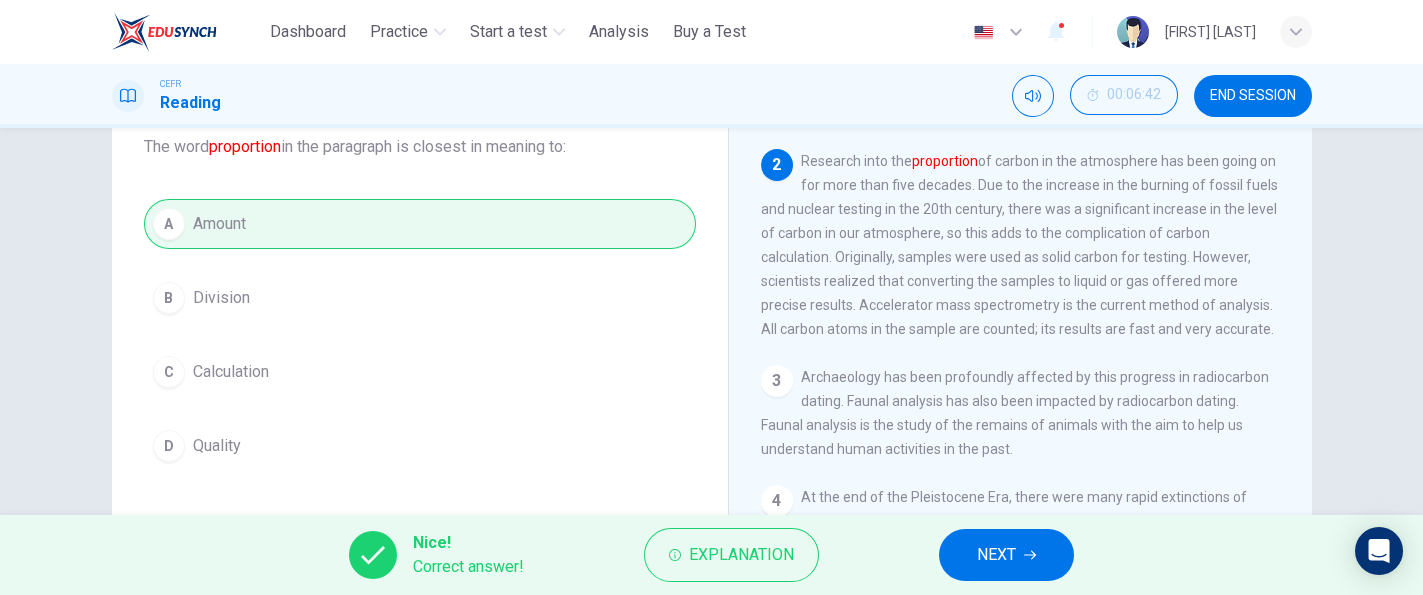 click on "Explanation" at bounding box center (741, 555) 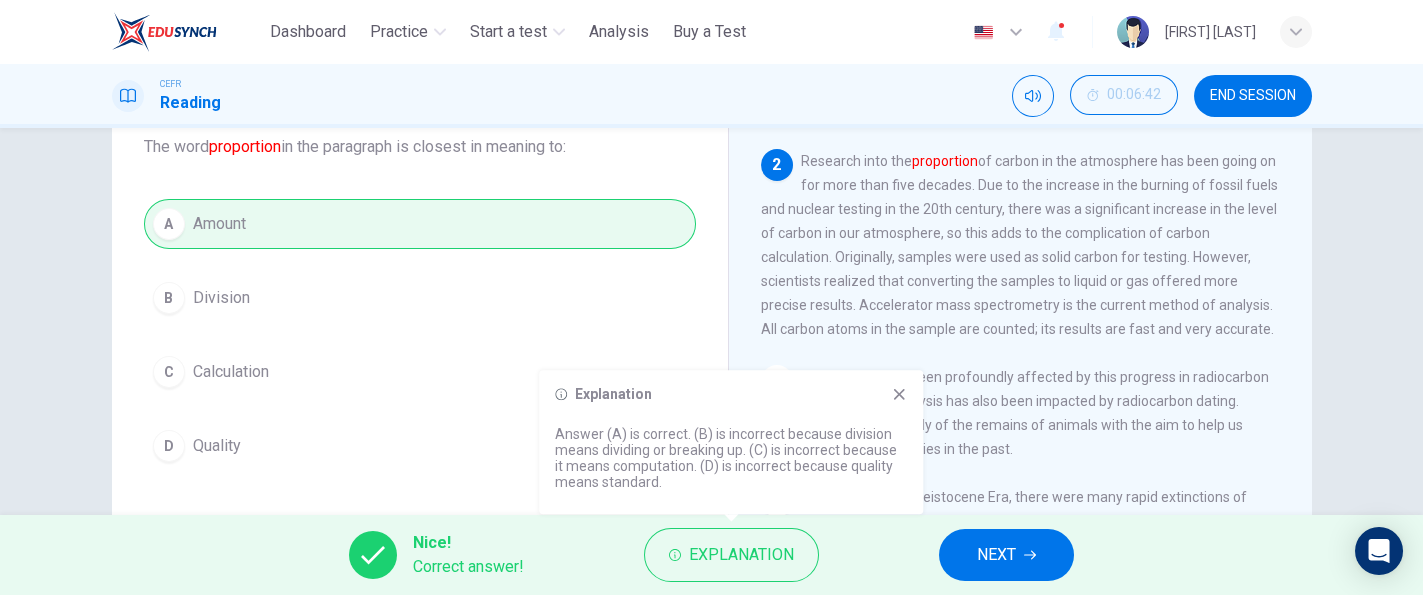 click on "Archaeology has been profoundly affected by this progress in radiocarbon dating. Faunal analysis has also been impacted by radiocarbon dating. Faunal analysis is the study of the remains of animals with the aim to help us understand human activities in the past." at bounding box center (1015, 413) 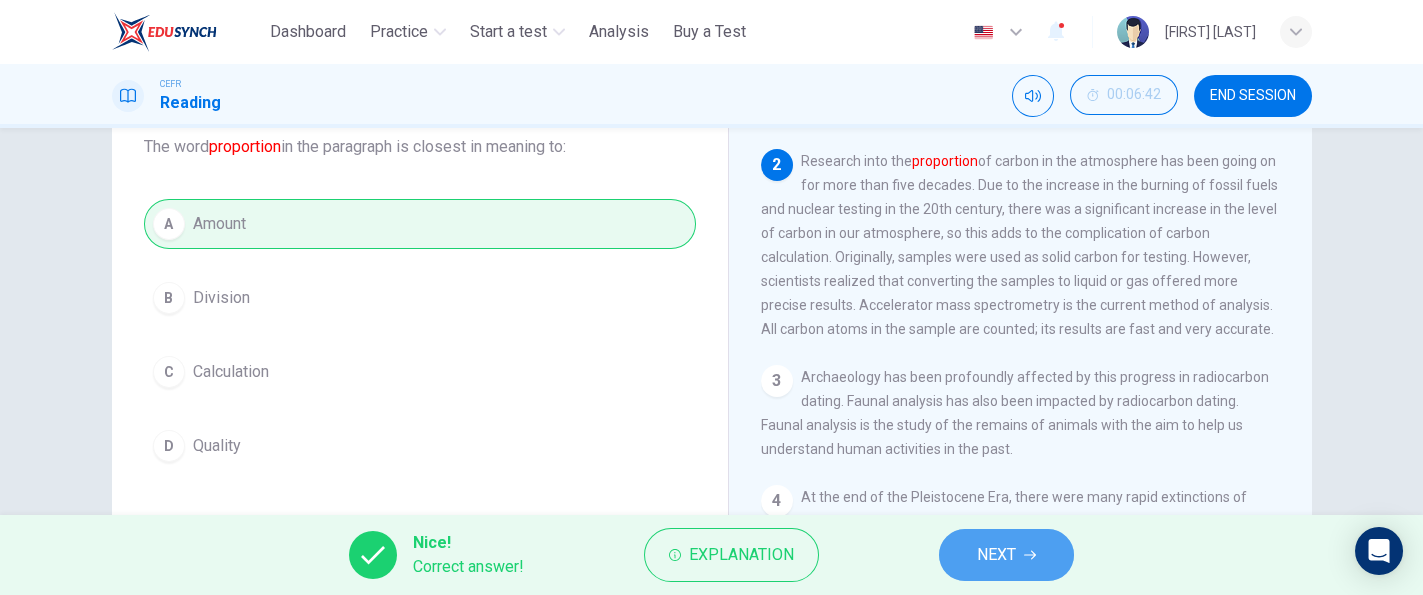 click on "NEXT" at bounding box center (996, 555) 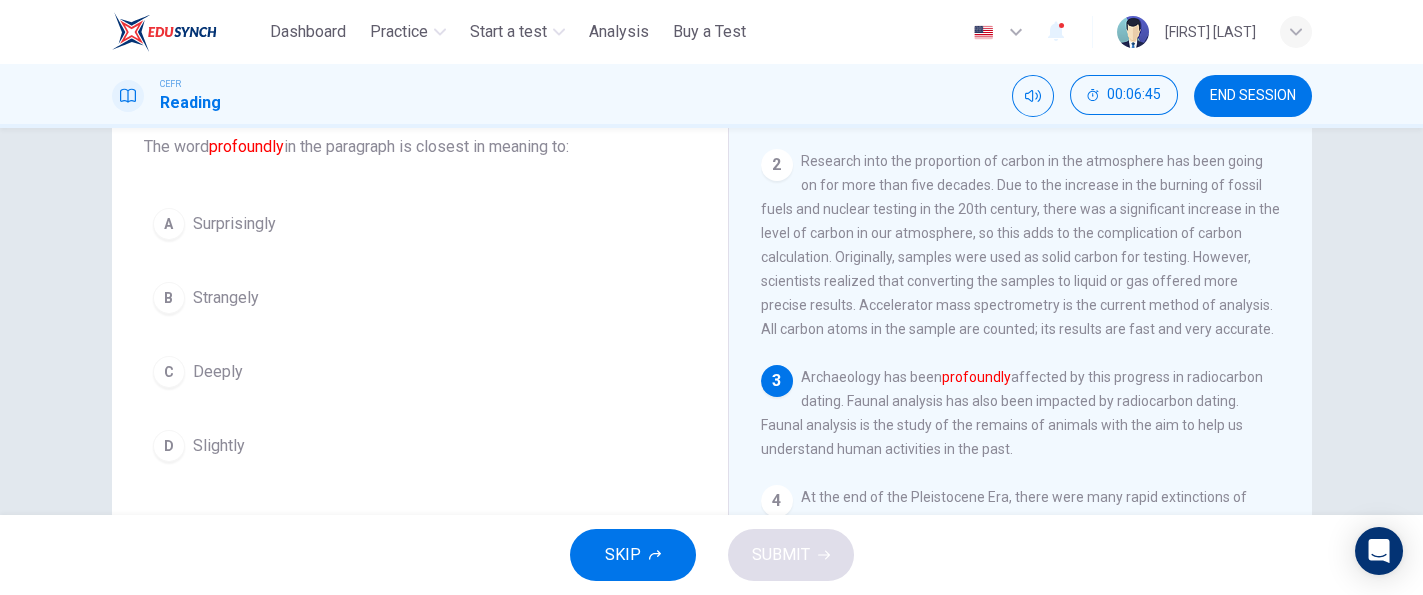click on "SKIP SUBMIT" at bounding box center [711, 555] 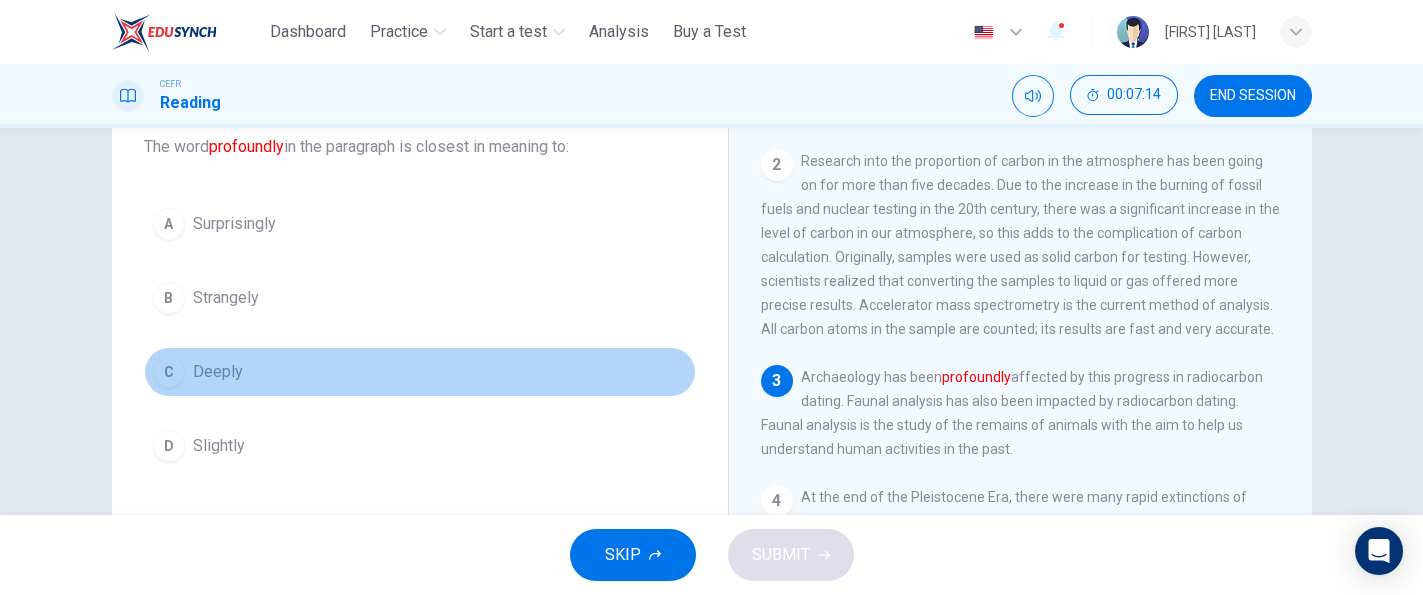 click on "Deeply" at bounding box center (218, 372) 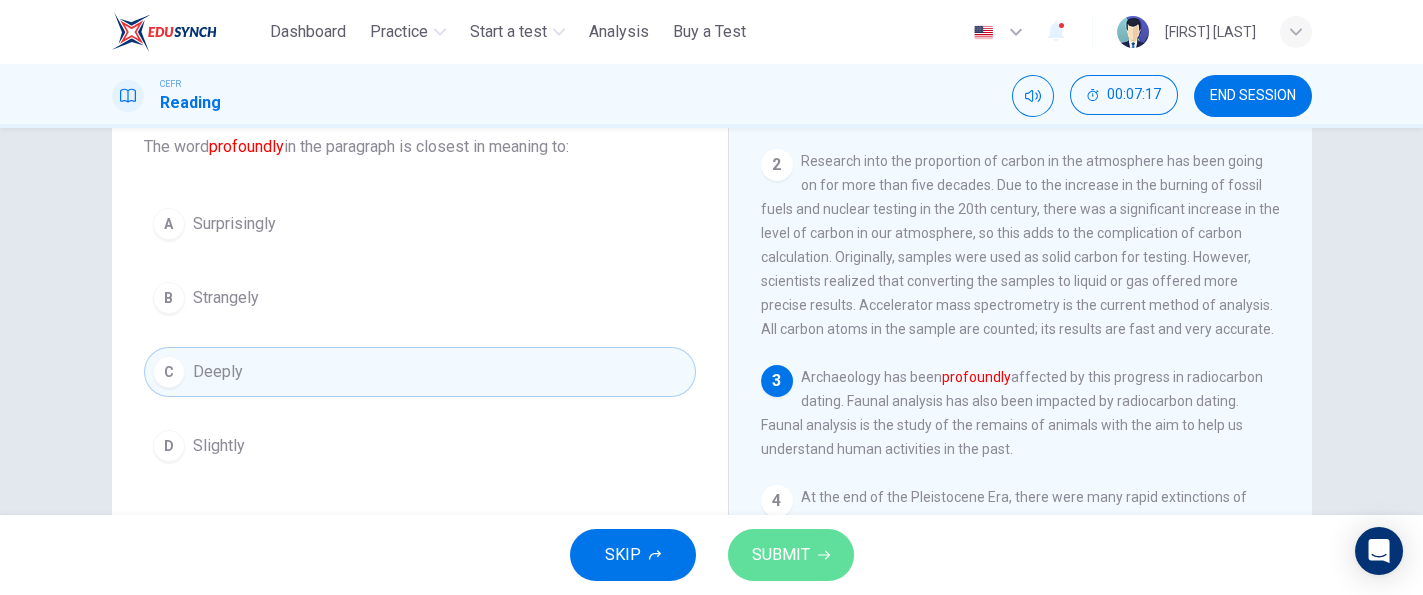 click on "SUBMIT" at bounding box center [791, 555] 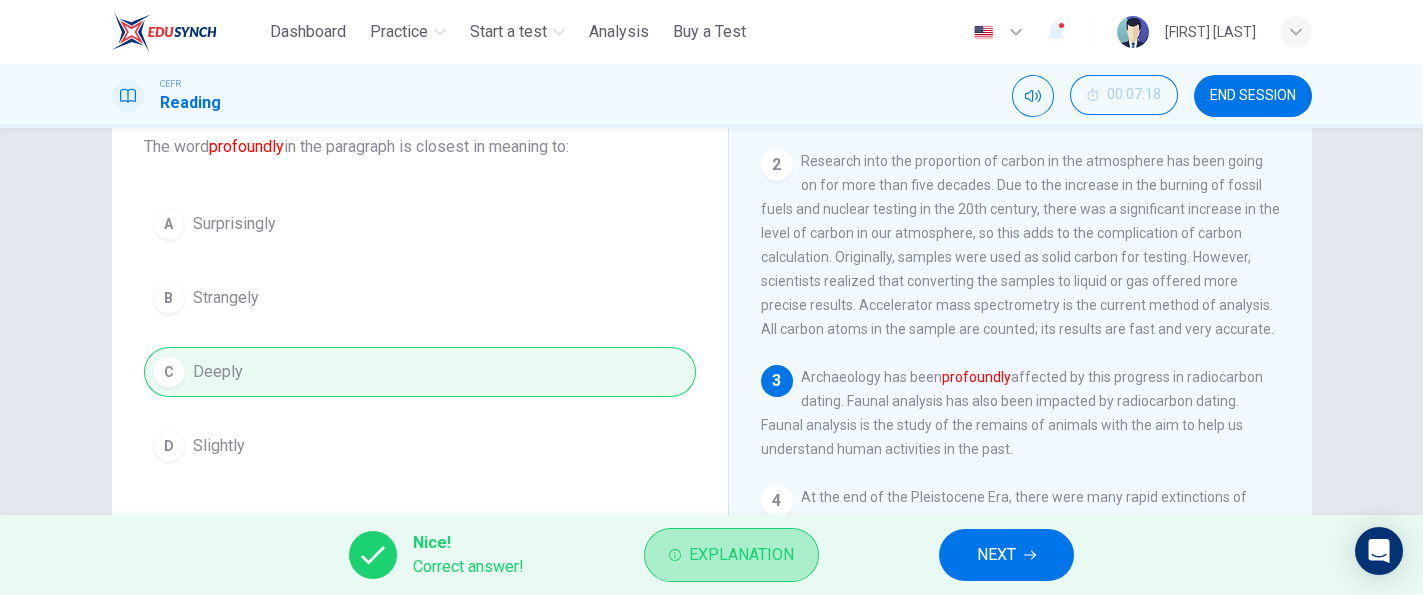 click on "Explanation" at bounding box center (731, 555) 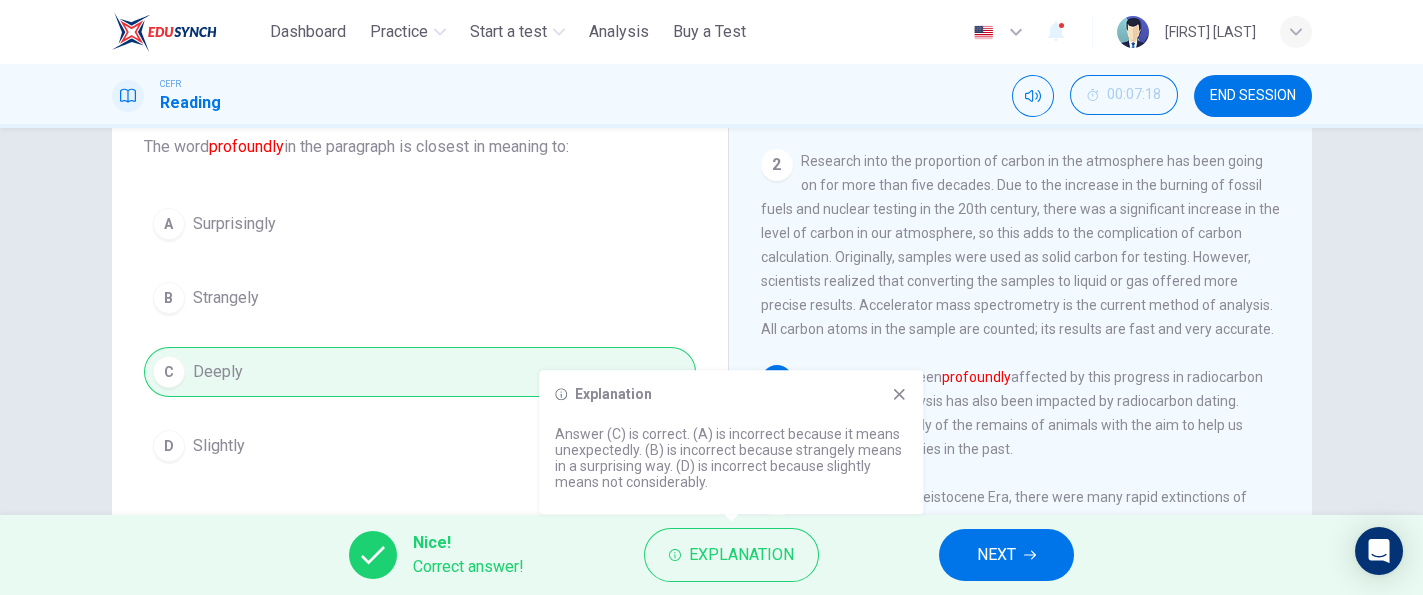click on "Archaeology has been  profoundly  affected by this progress in radiocarbon dating. Faunal analysis has also been impacted by radiocarbon dating. Faunal analysis is the study of the remains of animals with the aim to help us understand human activities in the past." at bounding box center (1012, 413) 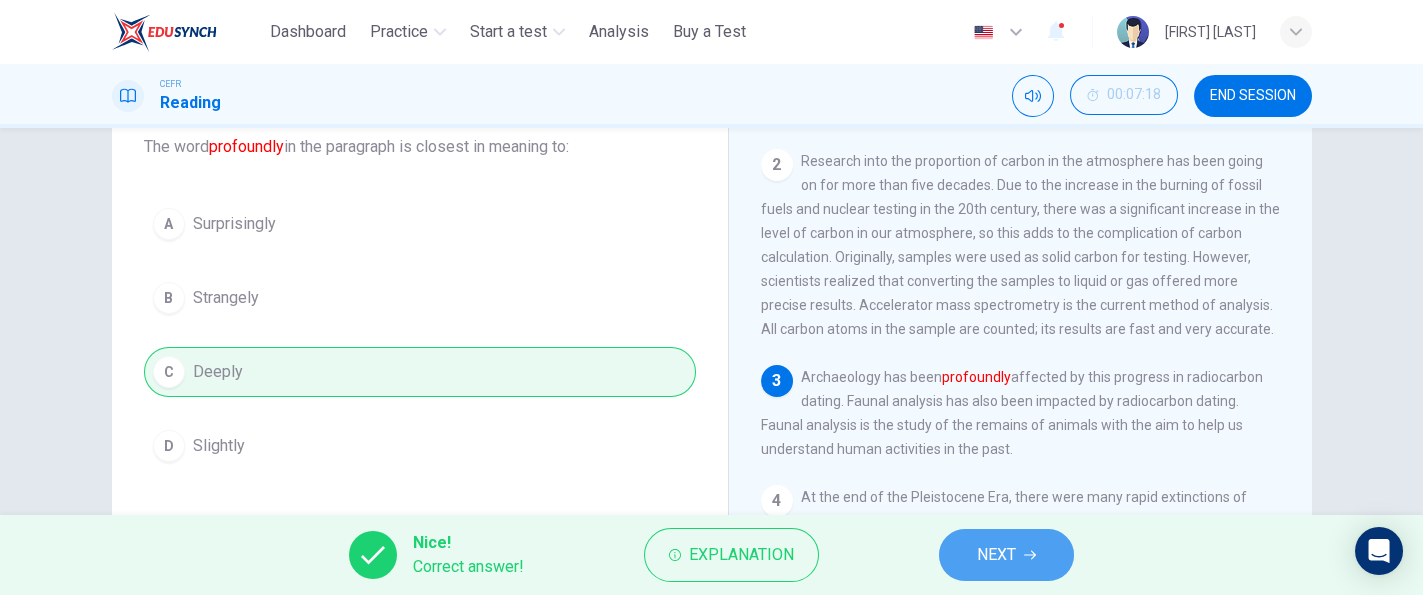 click on "NEXT" at bounding box center [996, 555] 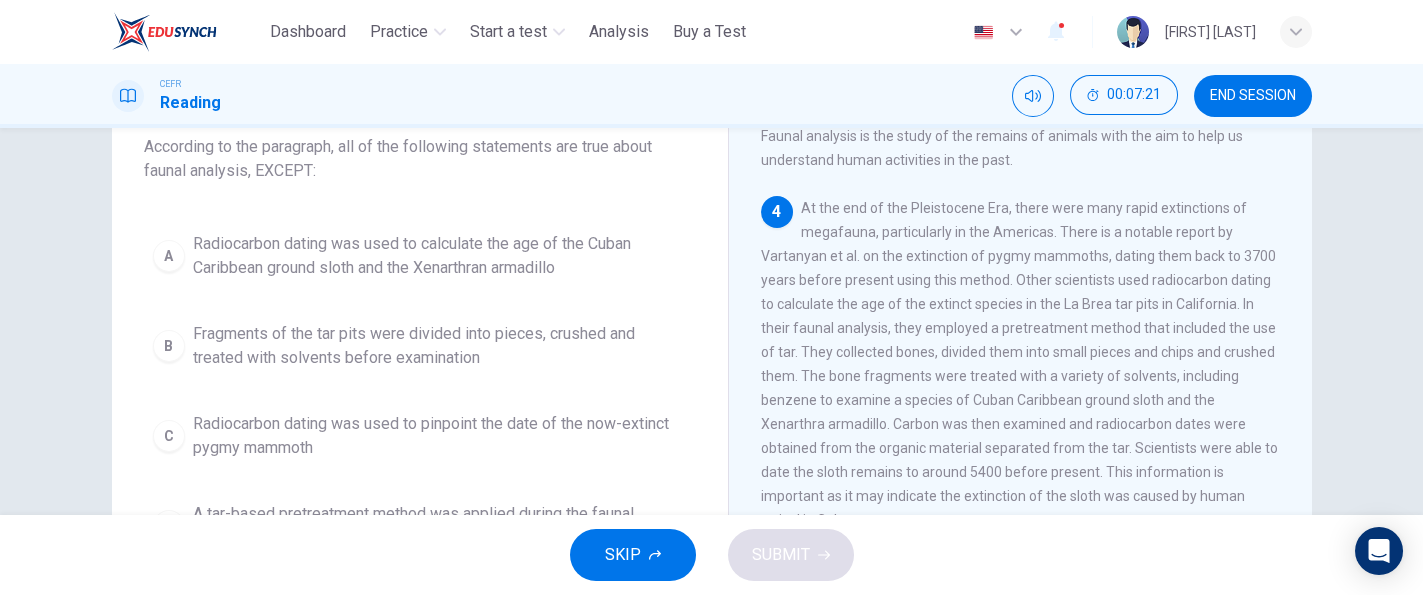 scroll, scrollTop: 533, scrollLeft: 0, axis: vertical 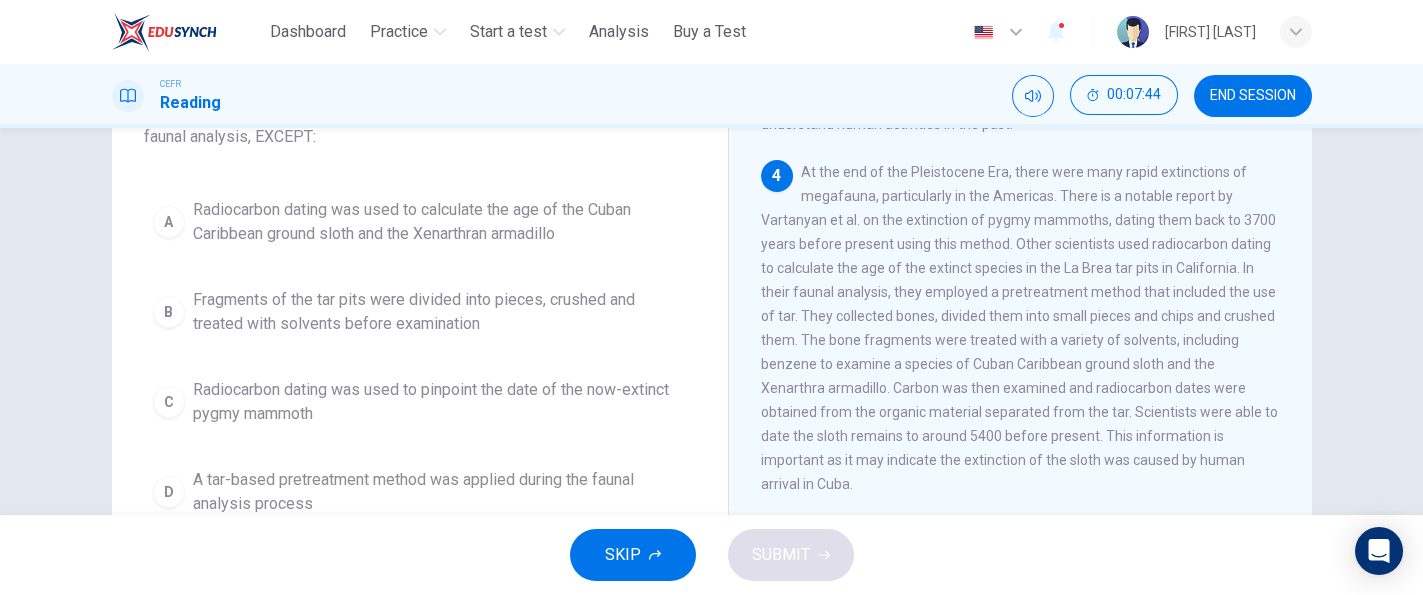 click on "1 The method of Radiocarbon dating was invented in the late 1940s by [NAME] [LAST]. It is a method to determine the age of an object by using radiocarbon properties. This method of dating relies on the fact that radiocarbon is created in the atmosphere by the interaction of nitrogen and cosmic rays. When combined with oxygen, carbon dioxide is produced. CO2 enters plants through photosynthesis; animals and human incorporate carbon when they eat plants. After the death of a plant or animal, the rate of carbon begins to decline - this is called the radioactive decay of carbon. When analysts measure the amount of carbon in this decayed object, they can calculate when it died. The furthest date that has been reliably measured back to is around 50,000 years. 2 3 4 5 6" at bounding box center (1034, 396) 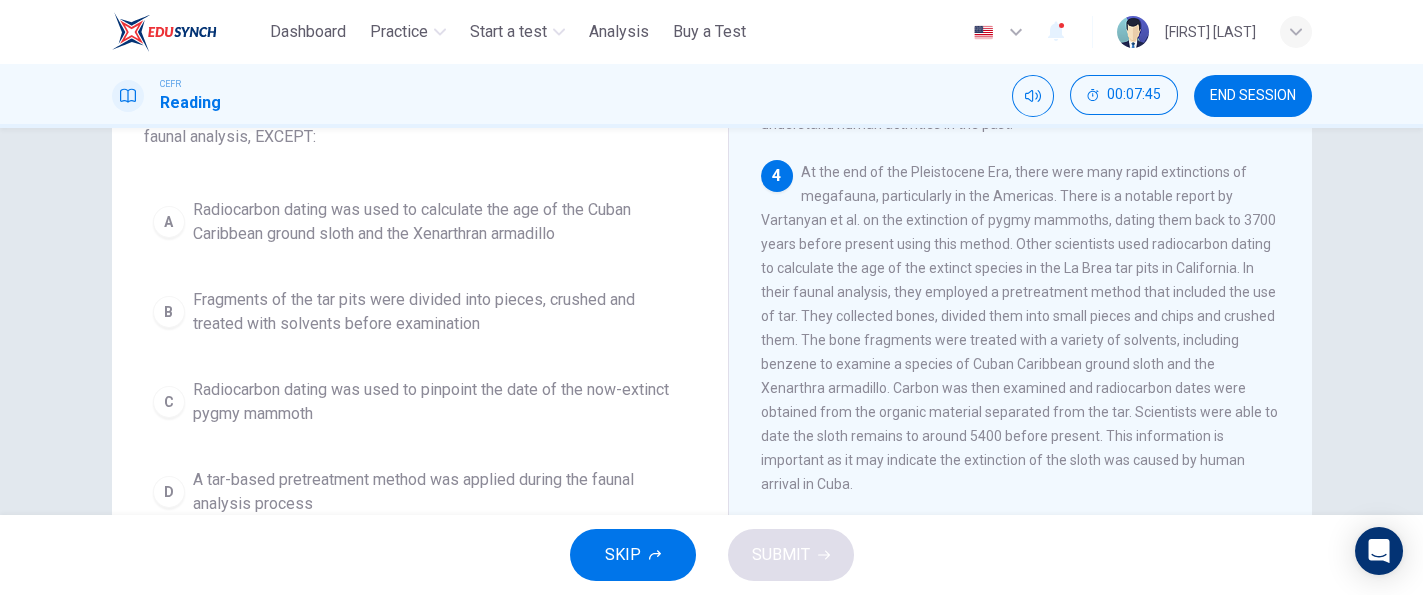click on "1 The method of Radiocarbon dating was invented in the late 1940s by [NAME] [LAST]. It is a method to determine the age of an object by using radiocarbon properties. This method of dating relies on the fact that radiocarbon is created in the atmosphere by the interaction of nitrogen and cosmic rays. When combined with oxygen, carbon dioxide is produced. CO2 enters plants through photosynthesis; animals and human incorporate carbon when they eat plants. After the death of a plant or animal, the rate of carbon begins to decline - this is called the radioactive decay of carbon. When analysts measure the amount of carbon in this decayed object, they can calculate when it died. The furthest date that has been reliably measured back to is around 50,000 years. 2 3 4 5 6" at bounding box center (1034, 396) 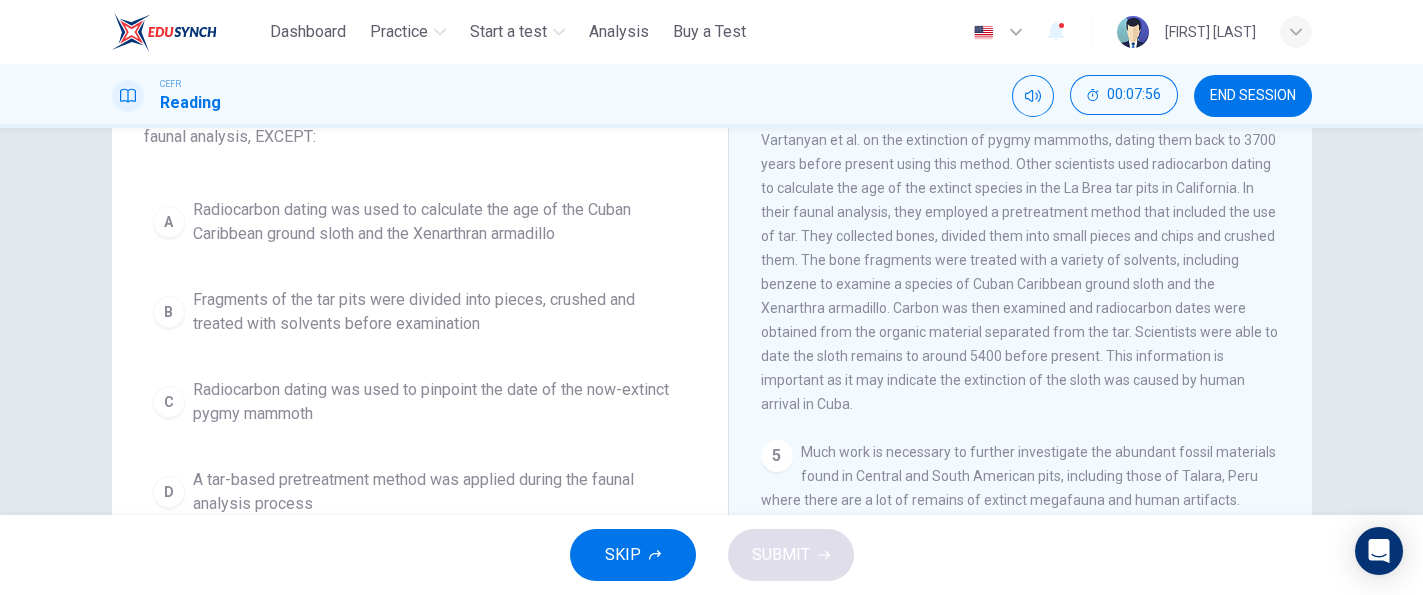scroll, scrollTop: 619, scrollLeft: 0, axis: vertical 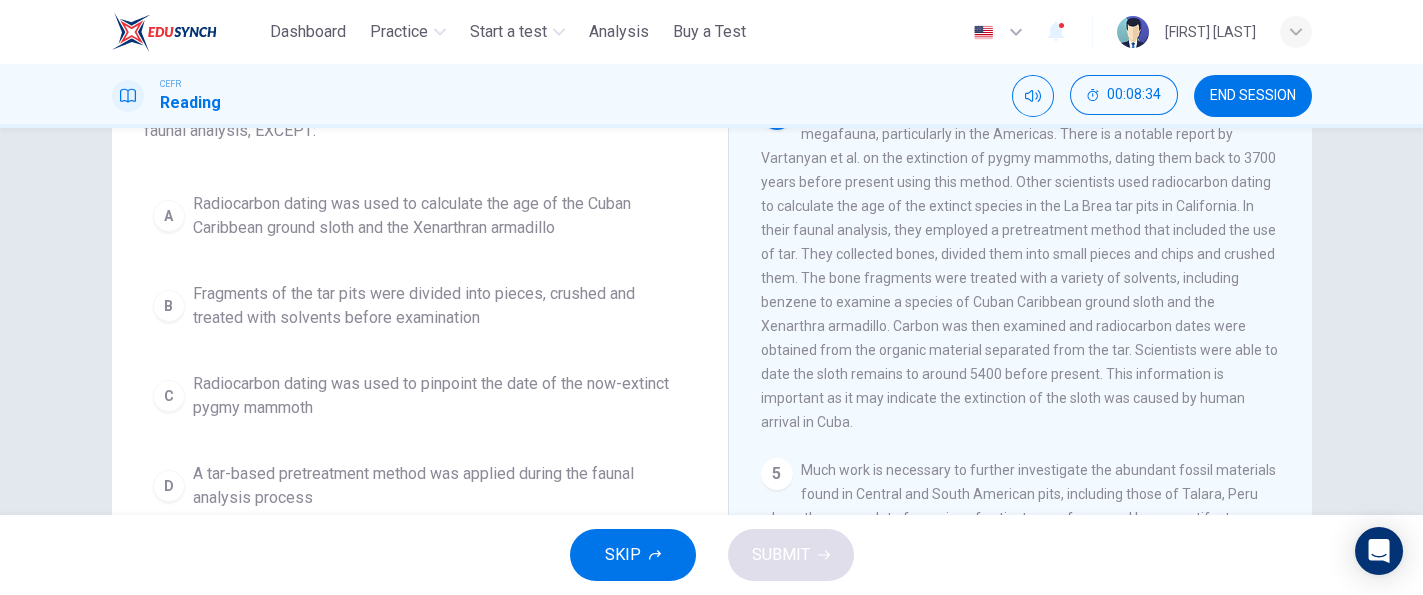 click on "Question 7 According to the paragraph, all of the following statements are true about faunal analysis, EXCEPT: A Radiocarbon dating was used to calculate the age of the Cuban Caribbean ground sloth and the Xenarthran armadillo B Fragments of the tar pits were divided into pieces, crushed and treated with solvents before examination C Radiocarbon dating was used to pinpoint the date of the now-extinct pygmy mammoth D A tar-based pretreatment method was applied during the faunal analysis process Radiocarbon Dating and Faunal Analysis 1 2 3 Archaeology has been profoundly affected by this progress in radiocarbon dating. Faunal analysis has also been impacted by radiocarbon dating. Faunal analysis is the study of the remains of animals with the aim to help us understand human activities in the past. 4 5 6" at bounding box center [712, 346] 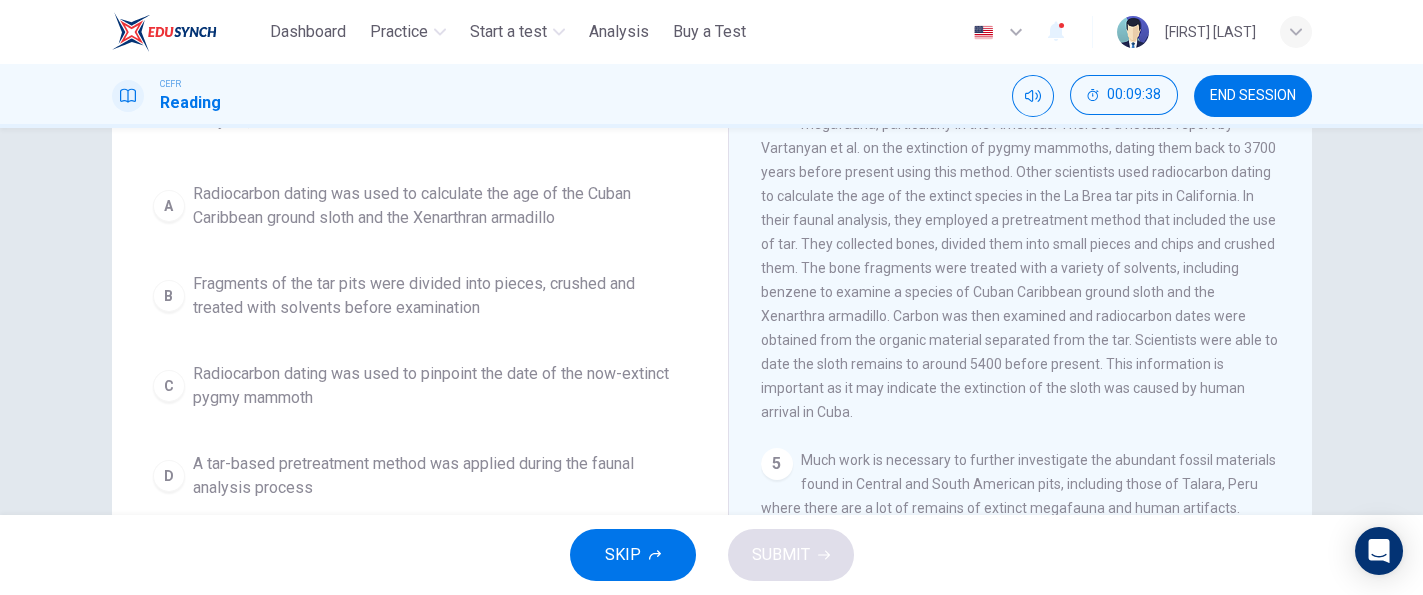 scroll, scrollTop: 188, scrollLeft: 0, axis: vertical 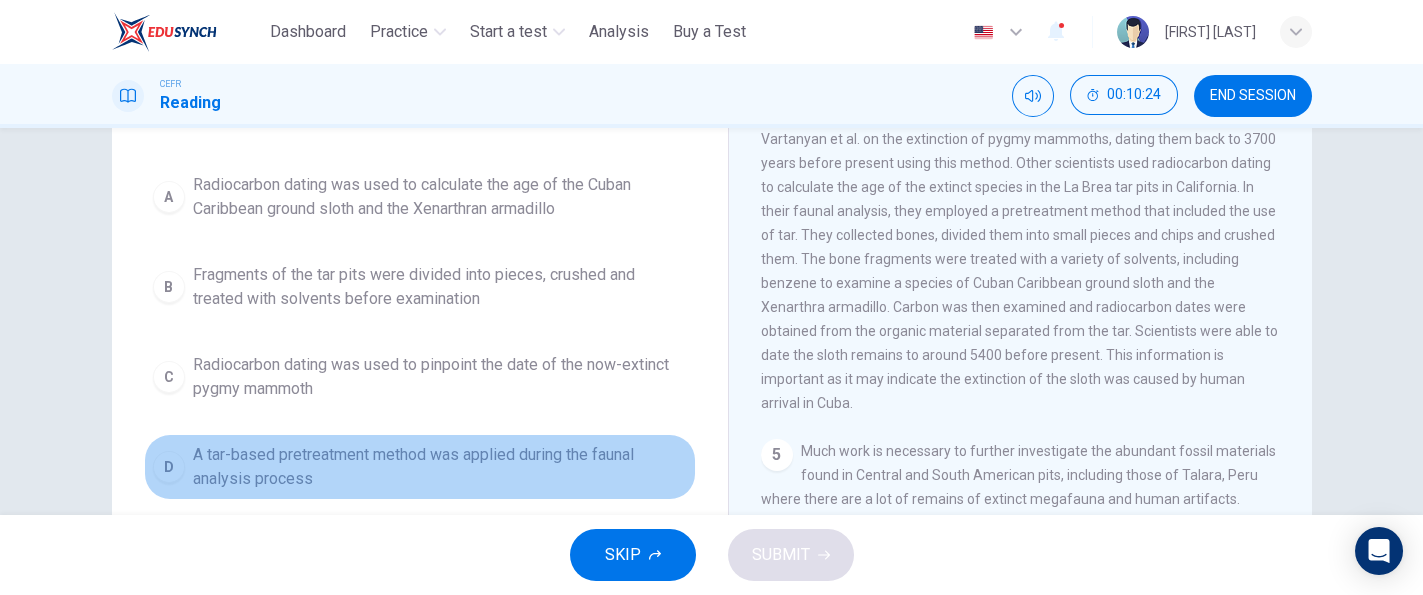 click on "A tar-based pretreatment method was applied during the faunal analysis process" at bounding box center (440, 467) 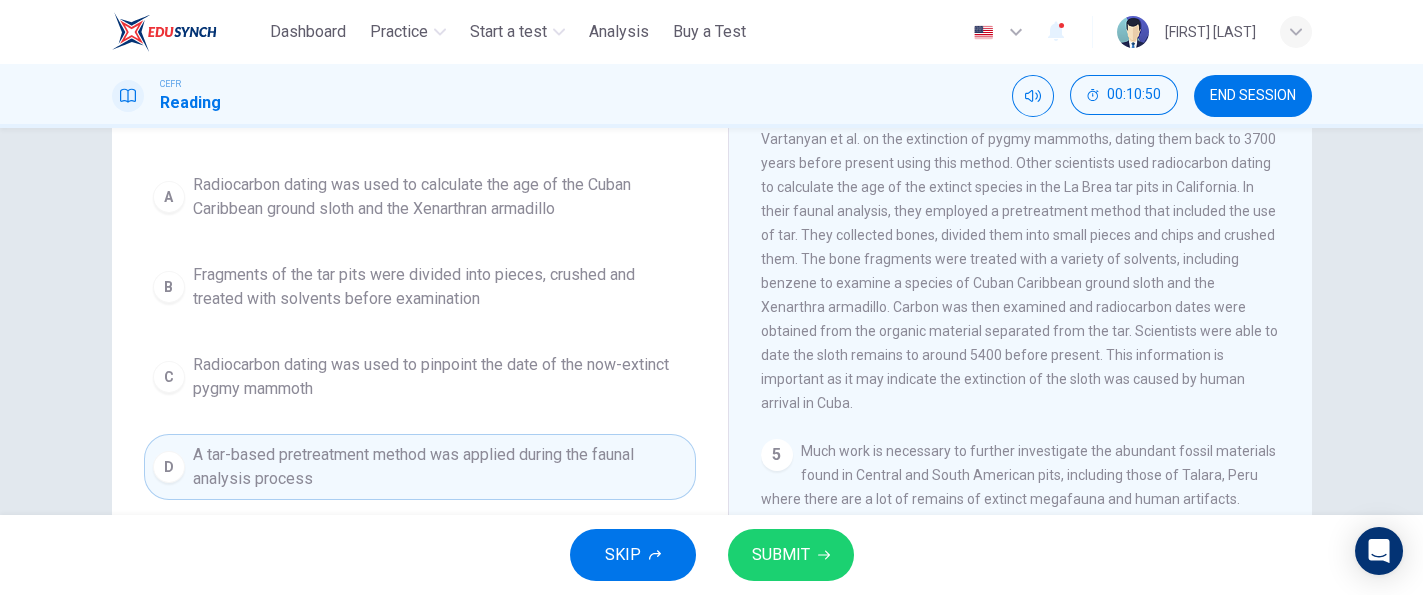 click on "Radiocarbon dating was used to pinpoint the date of the now-extinct pygmy mammoth" at bounding box center (440, 377) 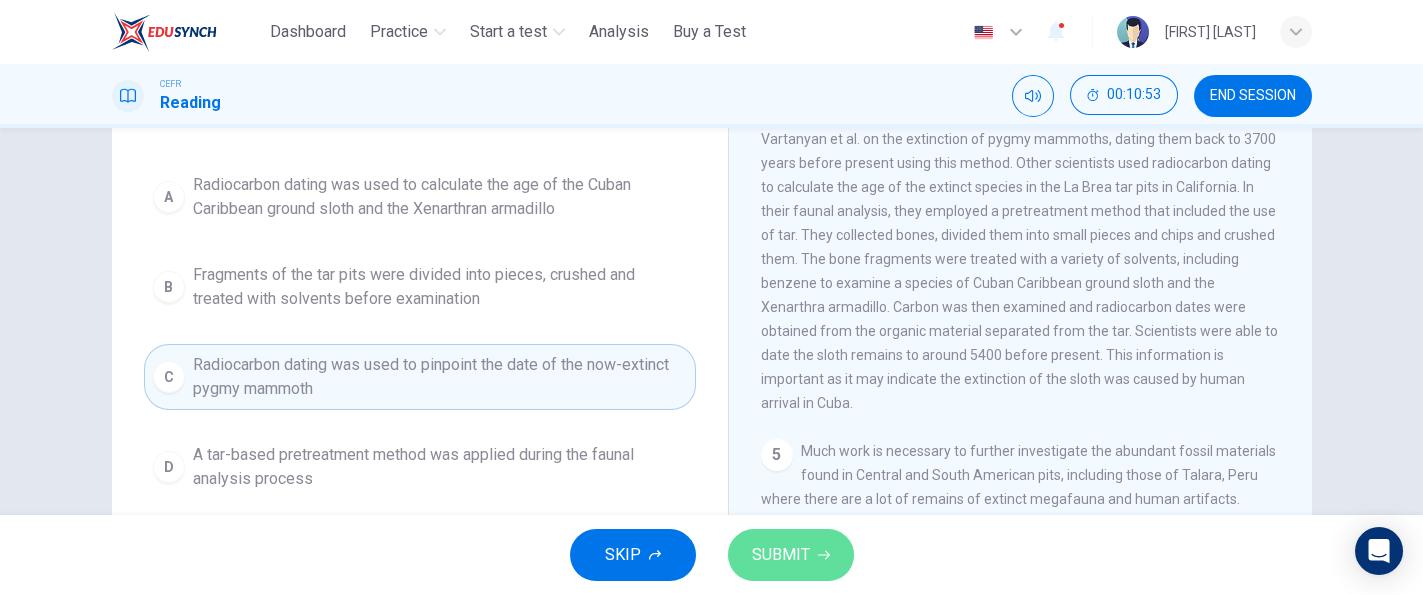 click on "SUBMIT" at bounding box center [781, 555] 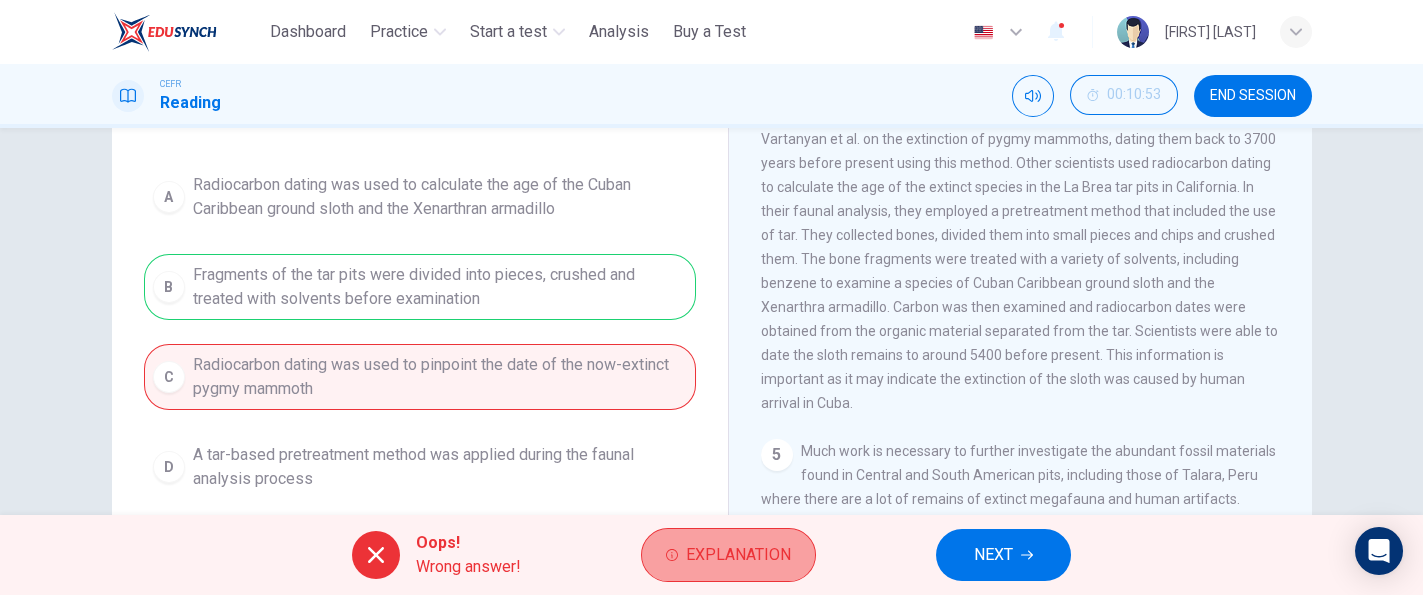 click on "Explanation" at bounding box center [738, 555] 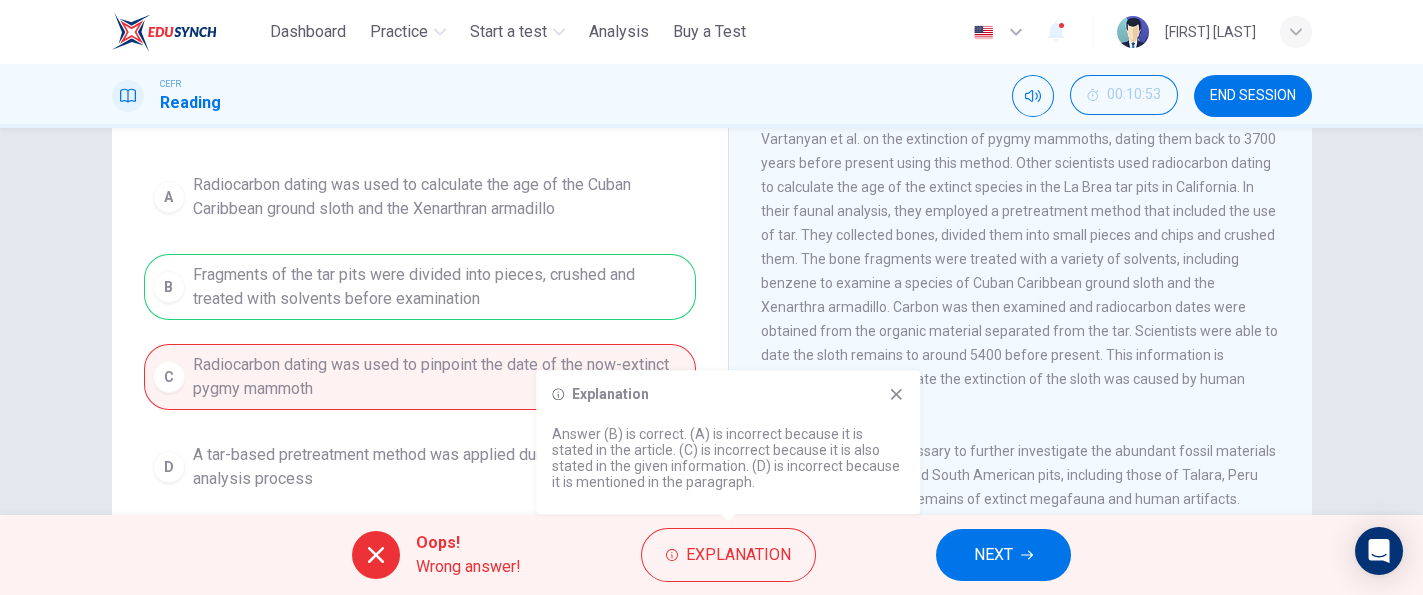 click on "1 The method of Radiocarbon dating was invented in the late 1940s by [NAME] [LAST]. It is a method to determine the age of an object by using radiocarbon properties. This method of dating relies on the fact that radiocarbon is created in the atmosphere by the interaction of nitrogen and cosmic rays. When combined with oxygen, carbon dioxide is produced. CO2 enters plants through photosynthesis; animals and human incorporate carbon when they eat plants. After the death of a plant or animal, the rate of carbon begins to decline - this is called the radioactive decay of carbon. When analysts measure the amount of carbon in this decayed object, they can calculate when it died. The furthest date that has been reliably measured back to is around 50,000 years. 2 3 4 5 6" at bounding box center [1034, 371] 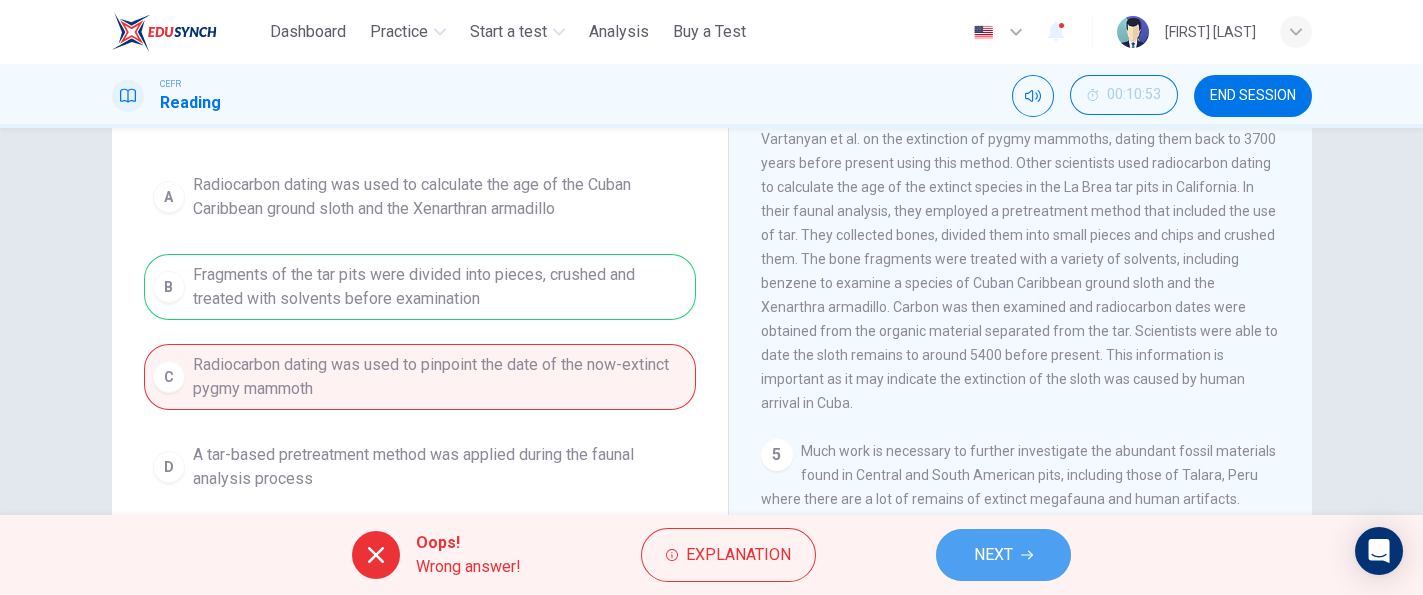 click on "NEXT" at bounding box center (993, 555) 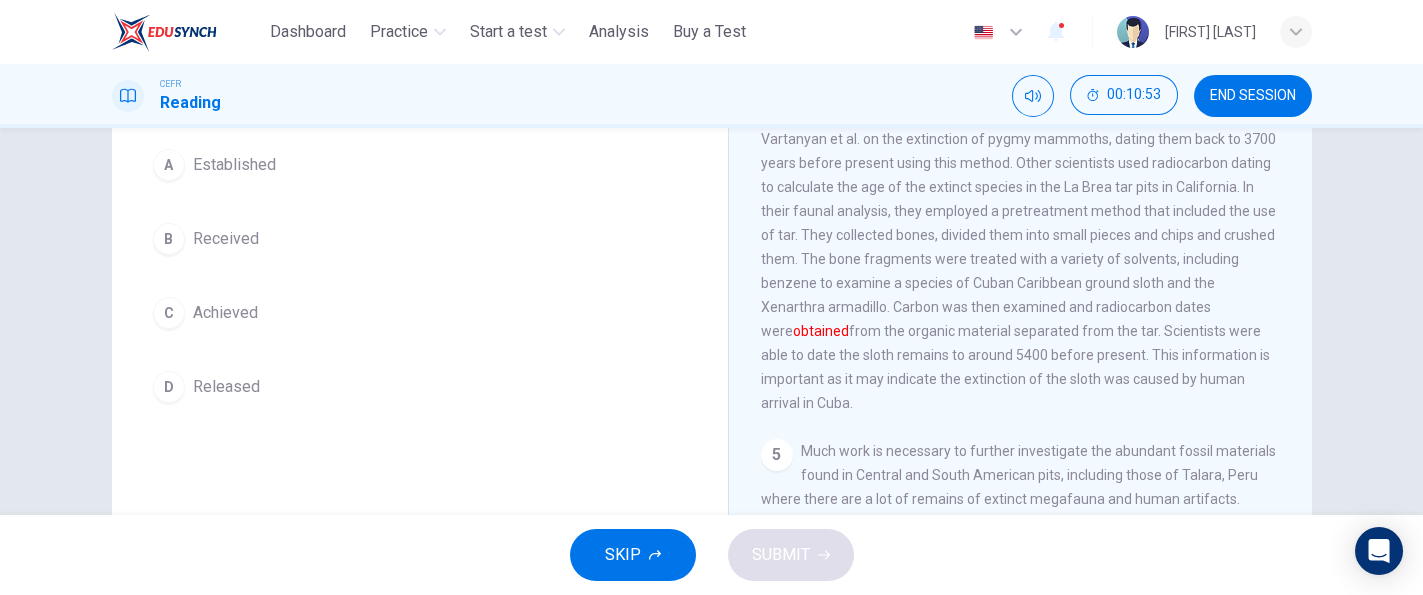 scroll, scrollTop: 165, scrollLeft: 0, axis: vertical 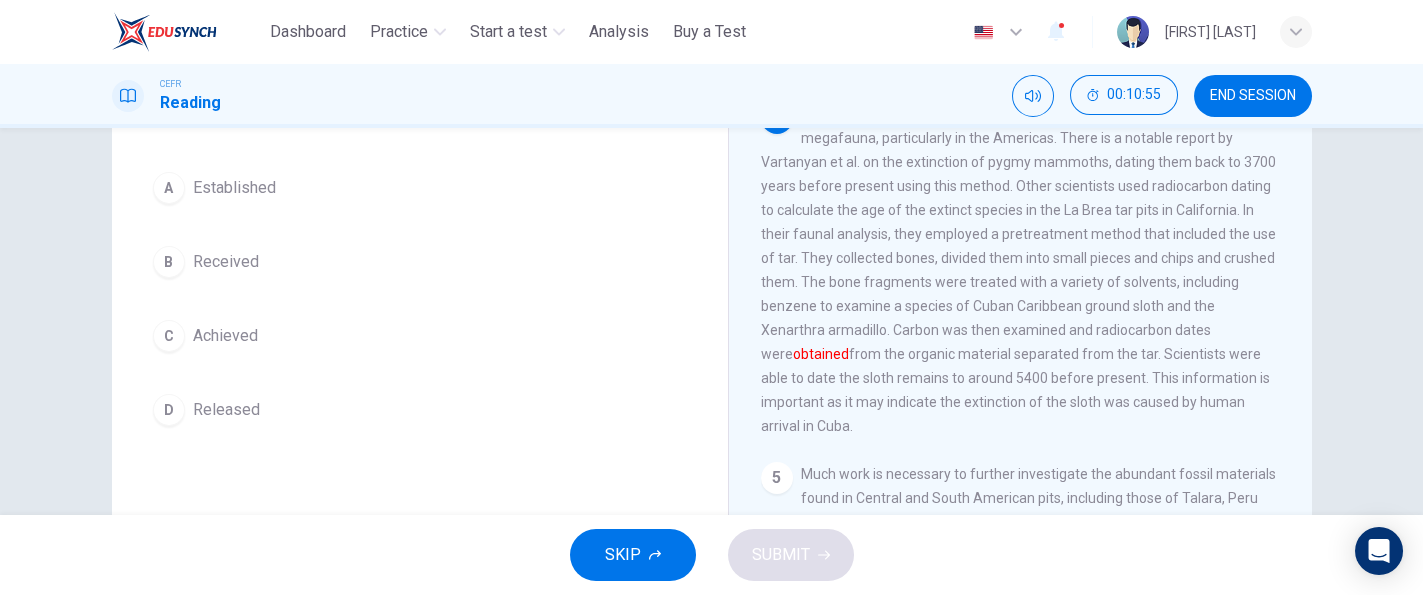 drag, startPoint x: 1395, startPoint y: 375, endPoint x: 1407, endPoint y: 389, distance: 18.439089 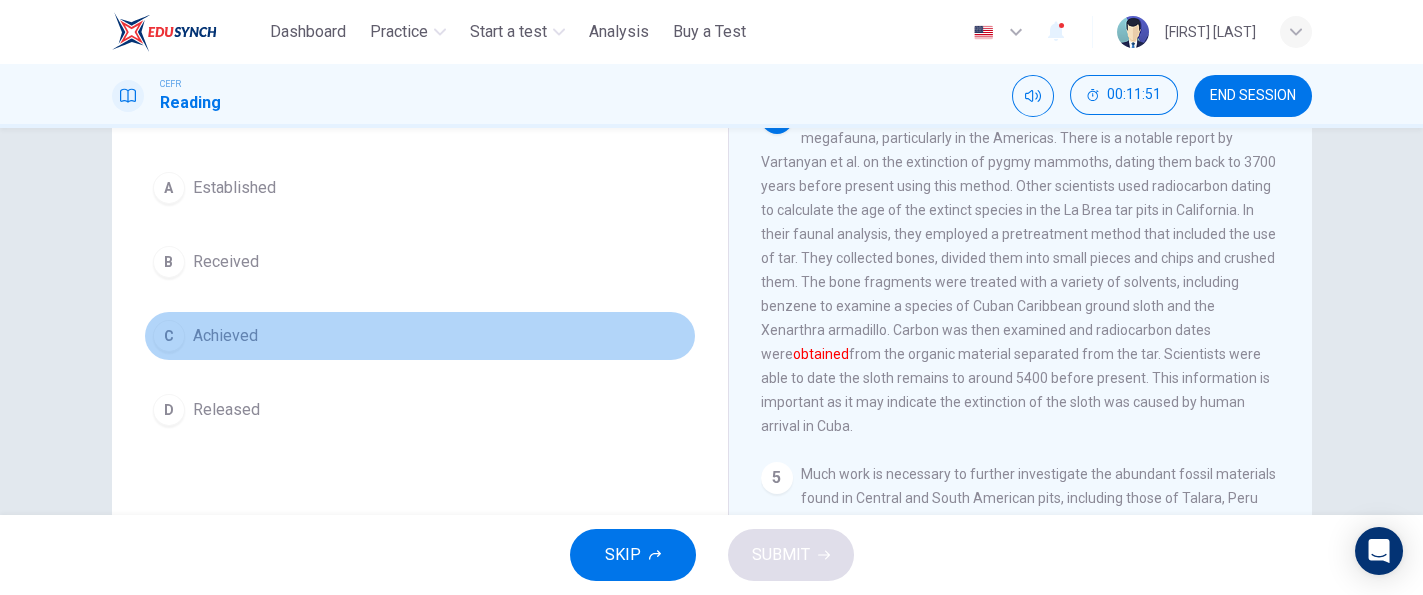 click on "C Achieved" at bounding box center [420, 336] 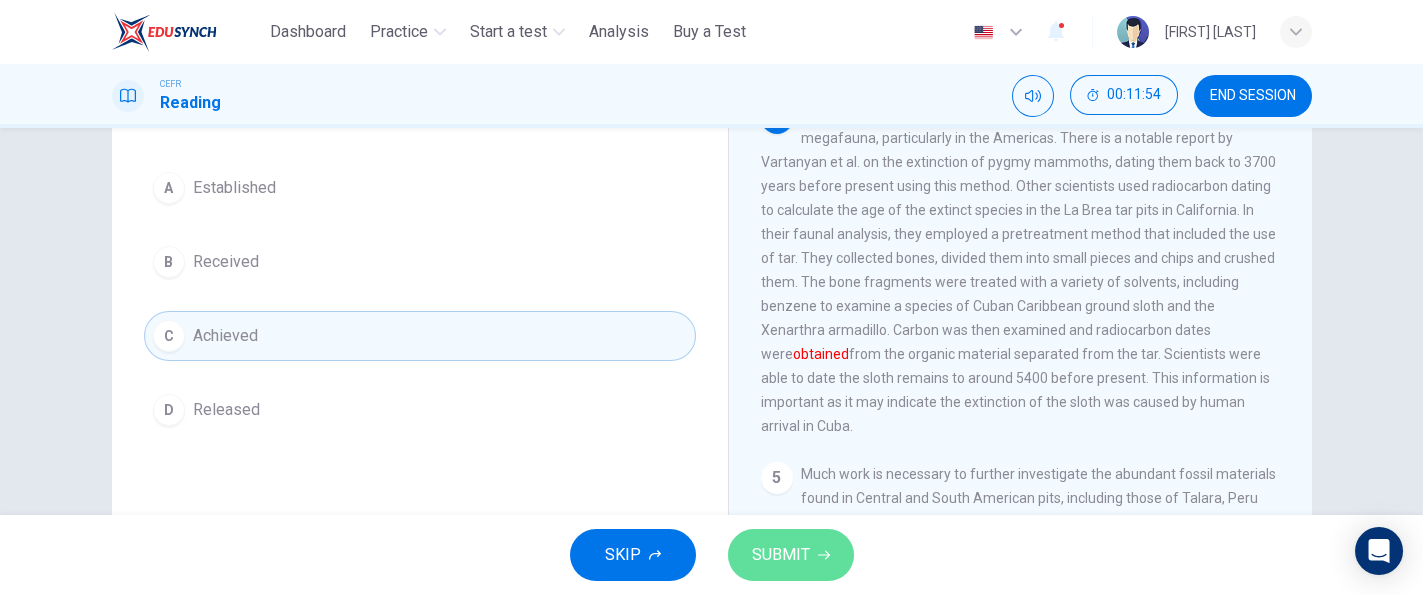 click on "SUBMIT" at bounding box center [791, 555] 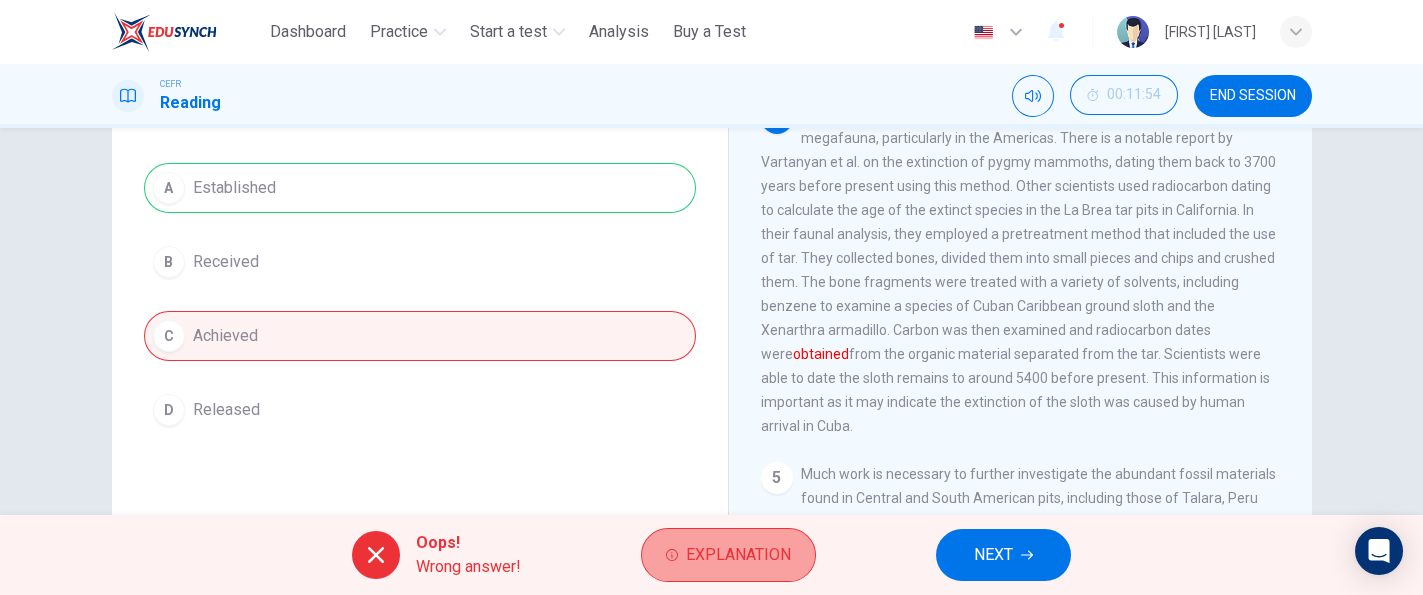 click on "Explanation" at bounding box center [738, 555] 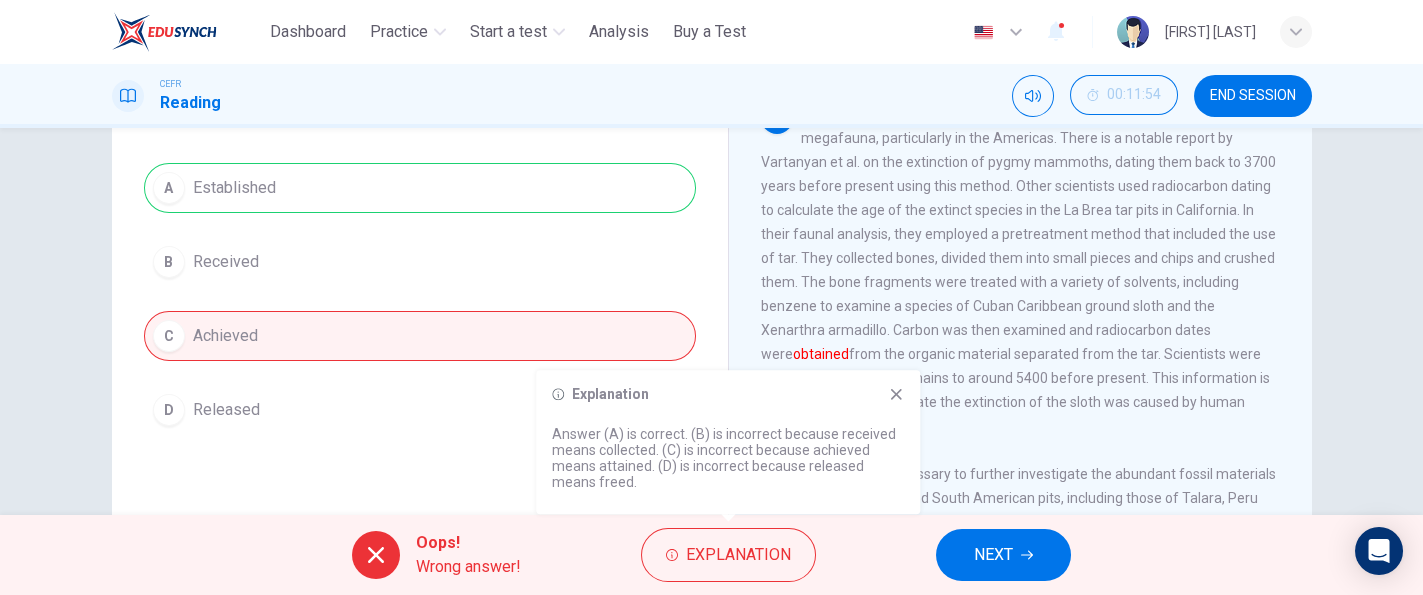click 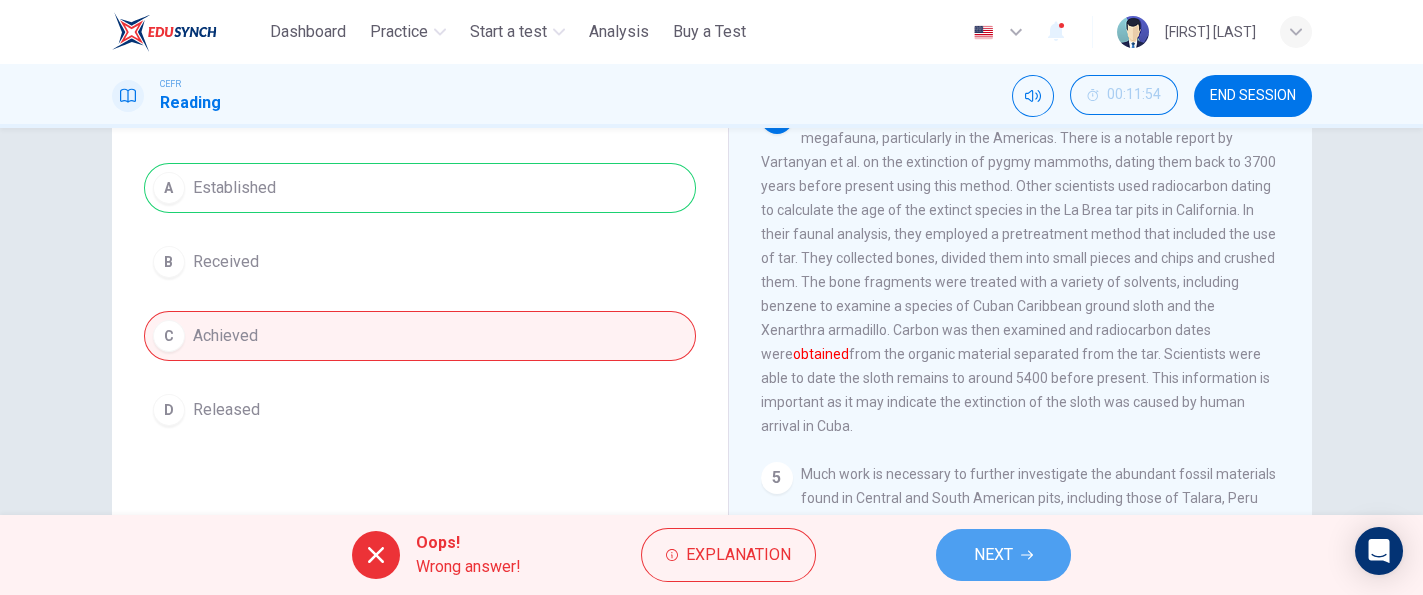 click on "NEXT" at bounding box center (1003, 555) 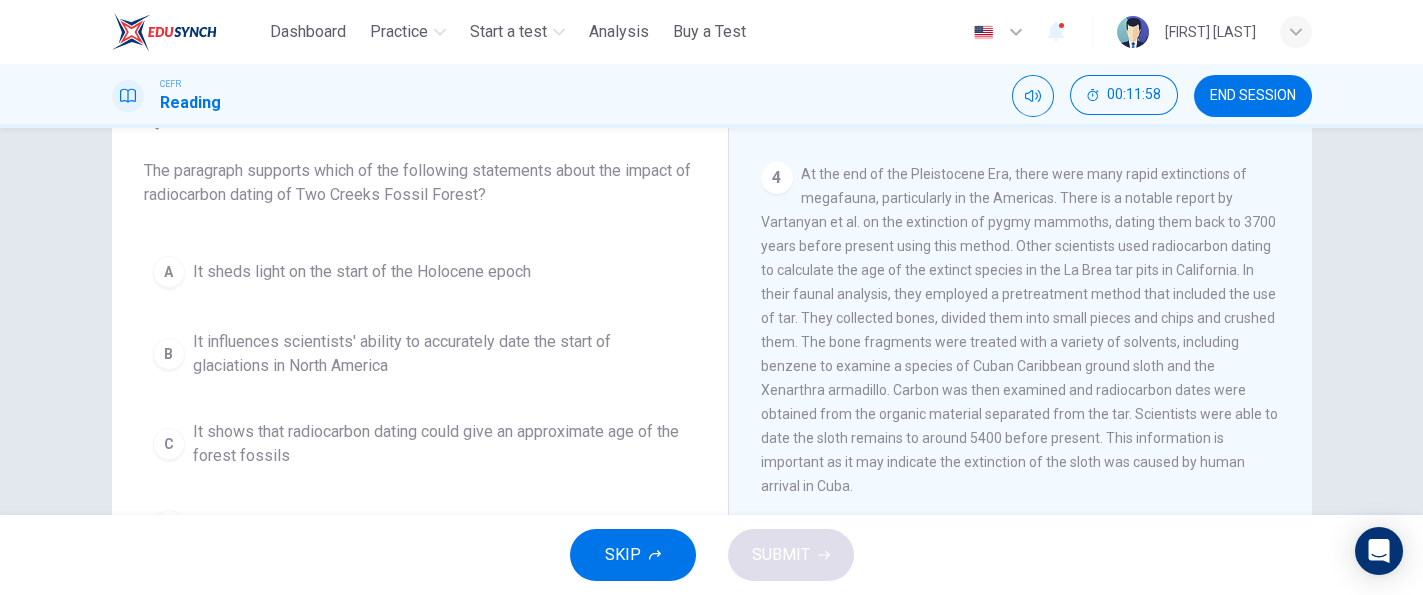 scroll, scrollTop: 111, scrollLeft: 0, axis: vertical 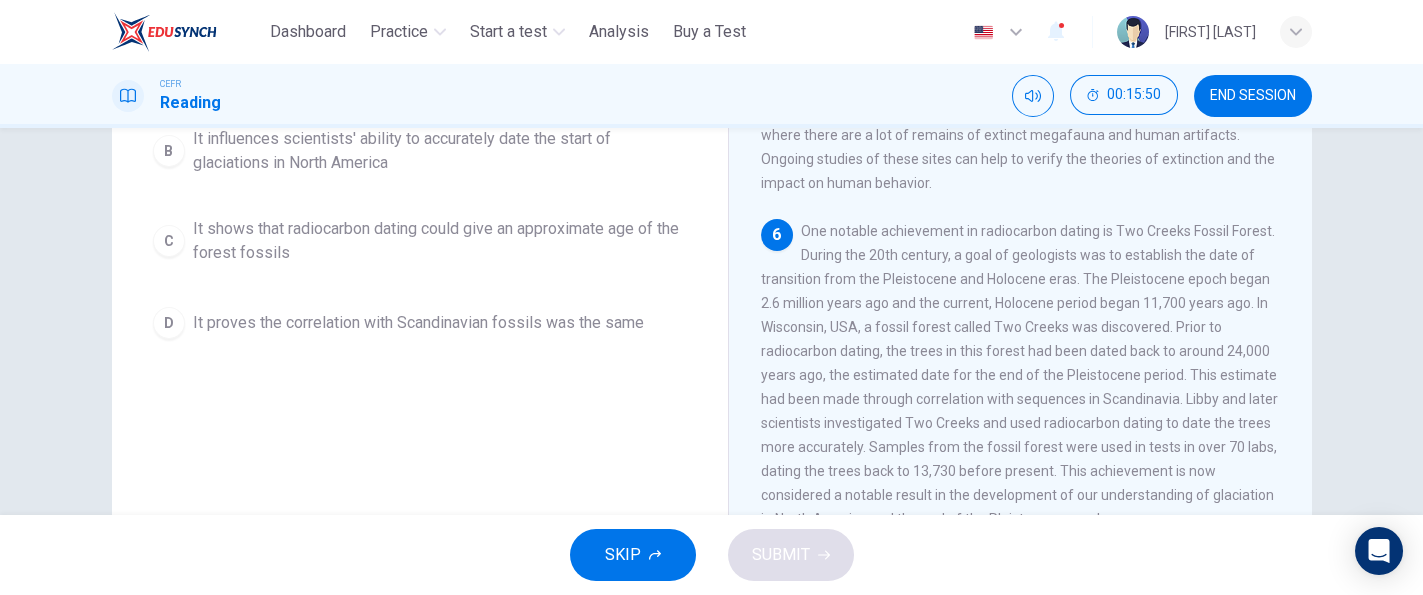 drag, startPoint x: 1300, startPoint y: 414, endPoint x: 1295, endPoint y: 439, distance: 25.495098 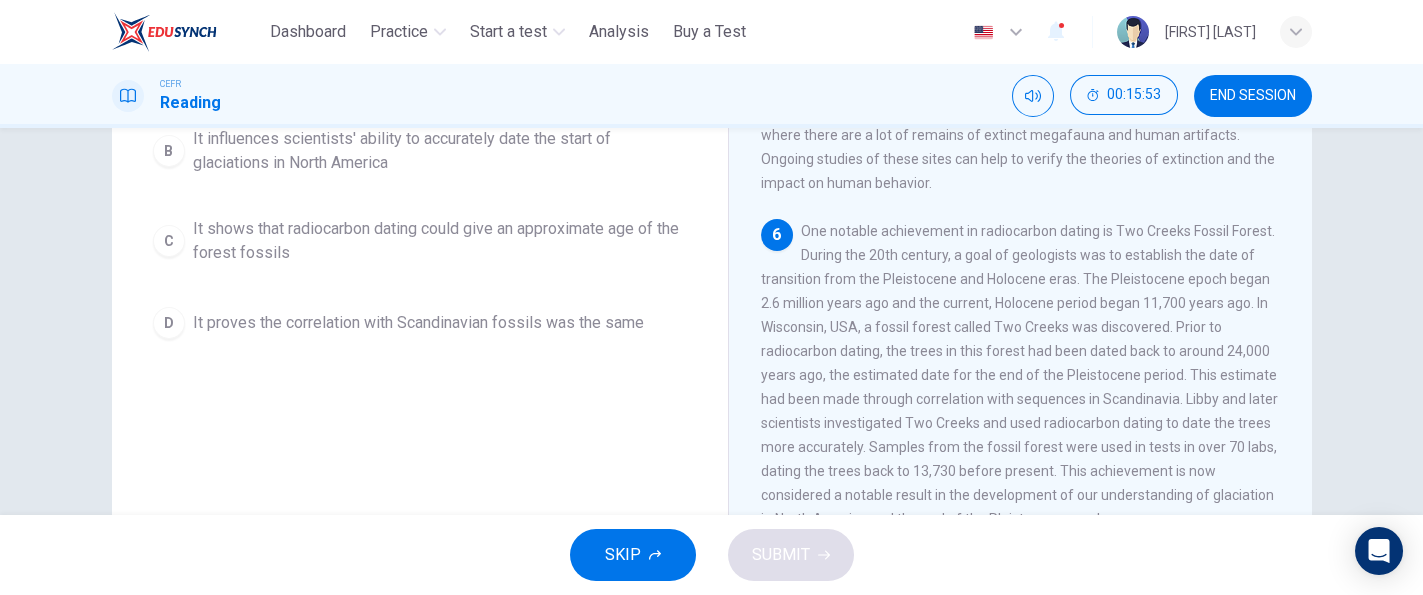 scroll, scrollTop: 913, scrollLeft: 0, axis: vertical 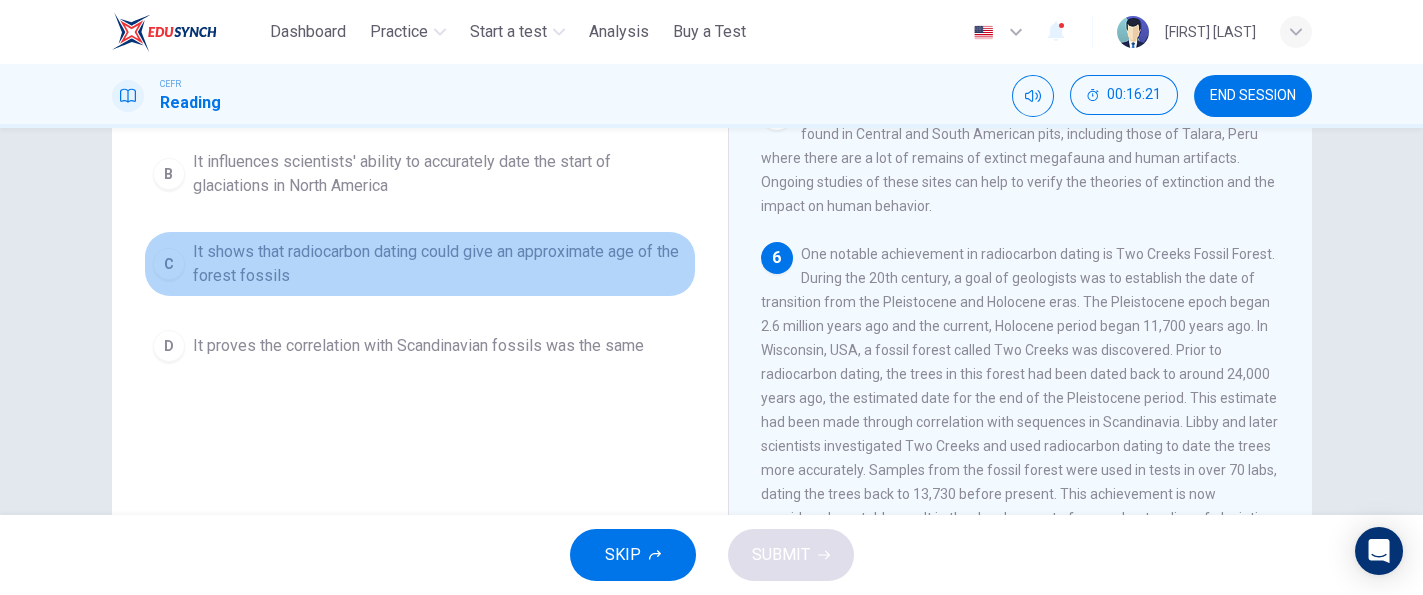 click on "It shows that radiocarbon dating could give an approximate age of the forest fossils" at bounding box center (440, 264) 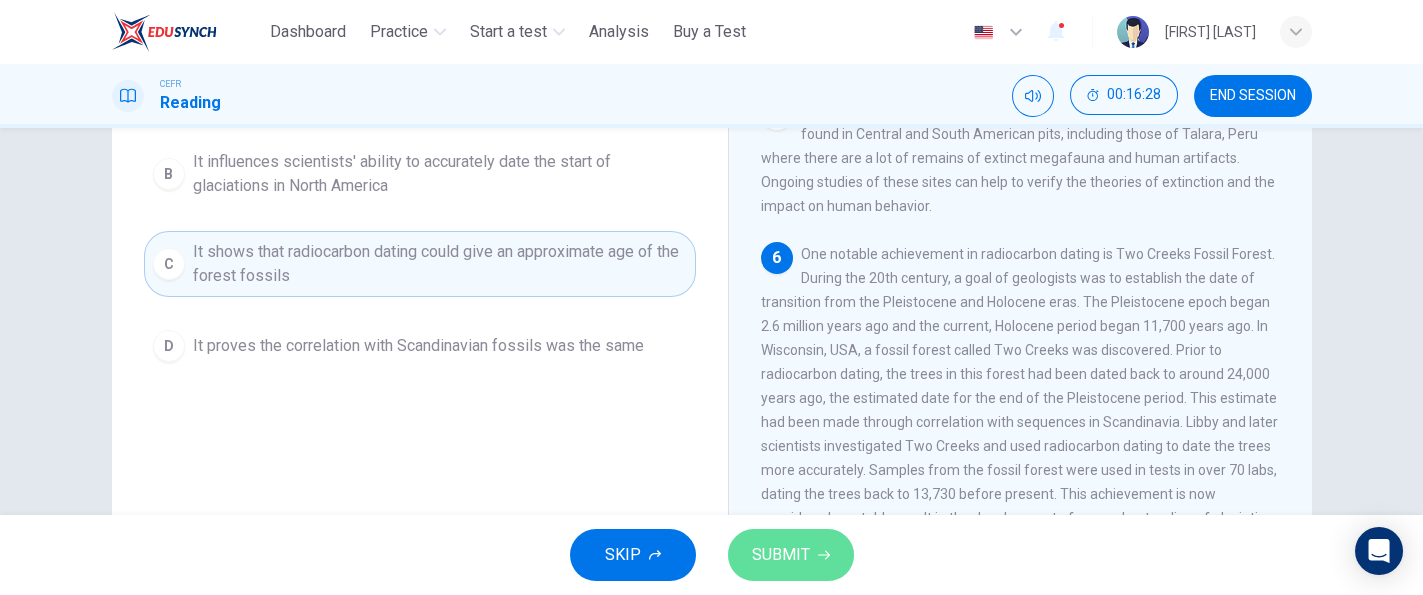 click on "SUBMIT" at bounding box center [781, 555] 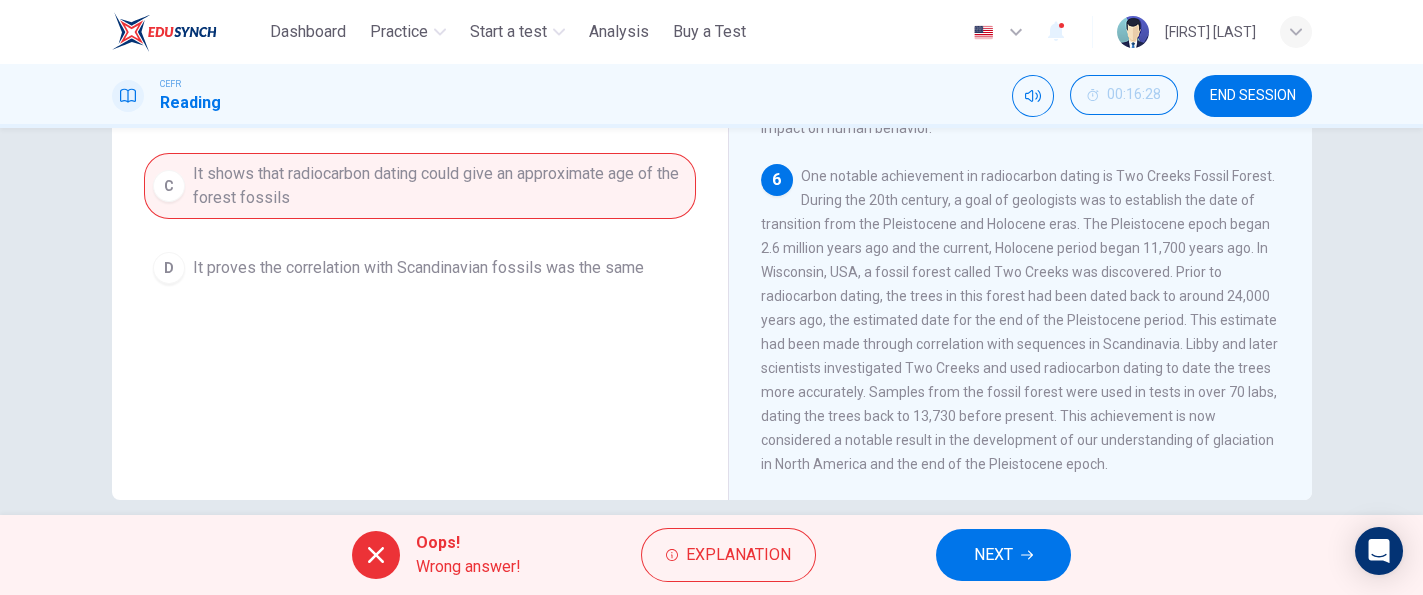scroll, scrollTop: 368, scrollLeft: 0, axis: vertical 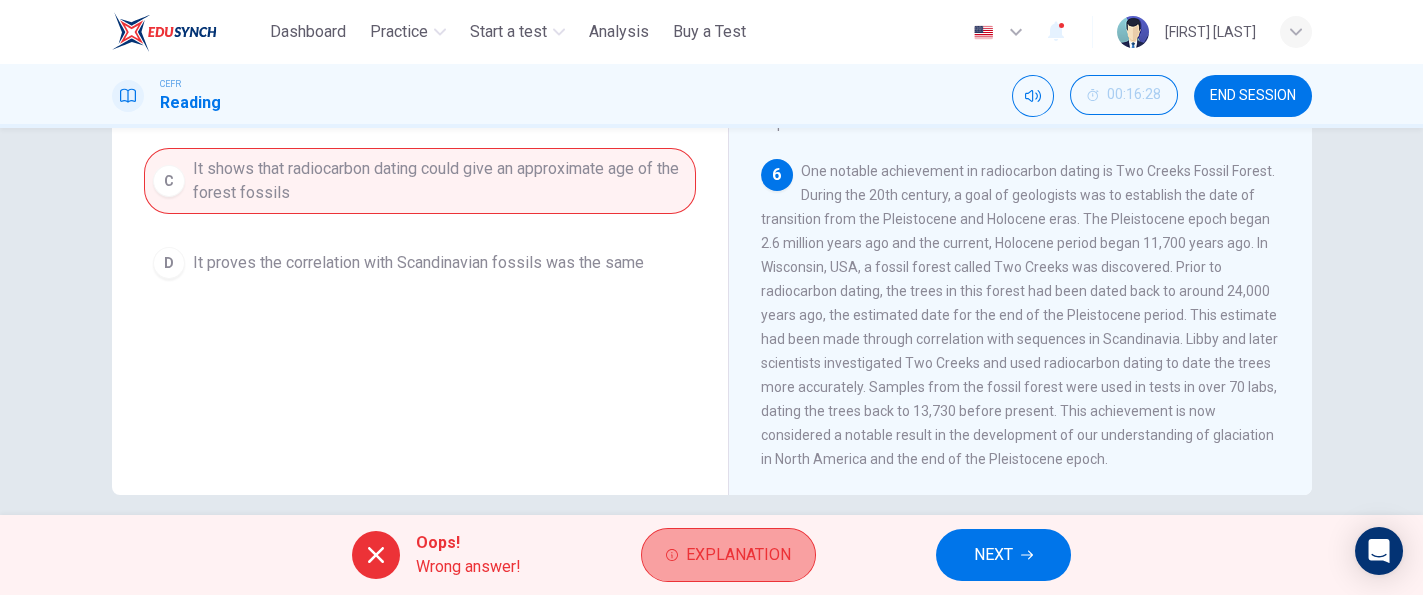 click on "Explanation" at bounding box center [738, 555] 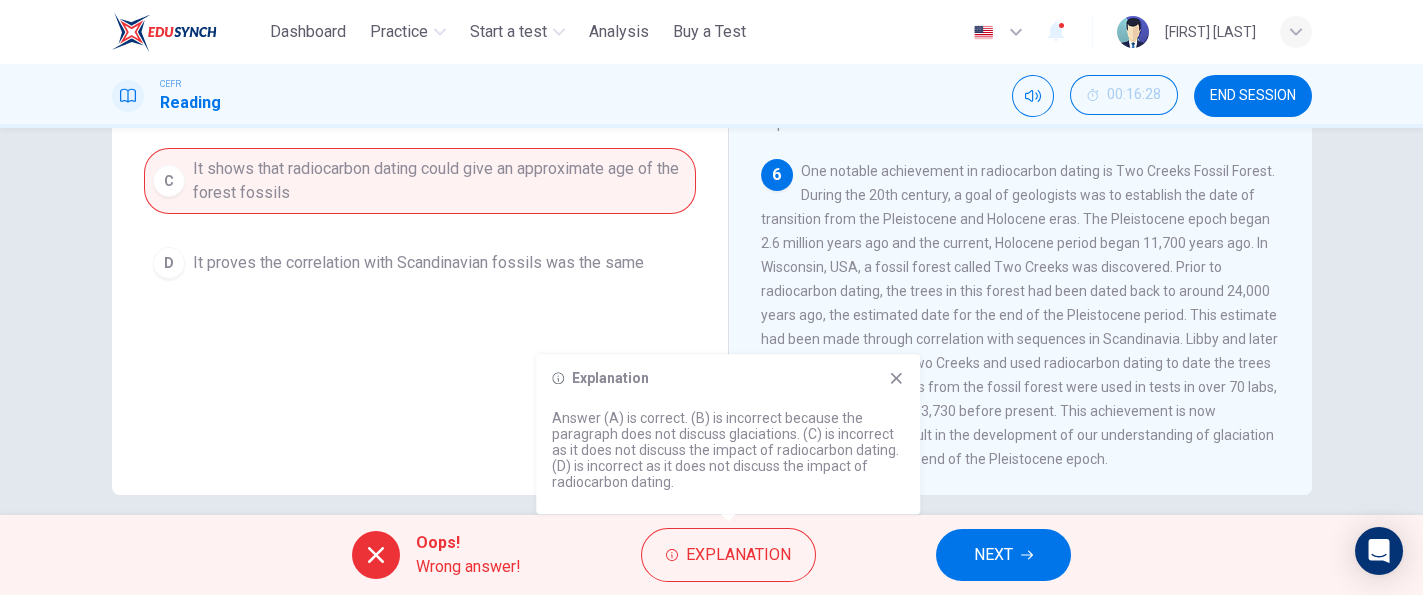 drag, startPoint x: 748, startPoint y: 541, endPoint x: 954, endPoint y: 431, distance: 233.52943 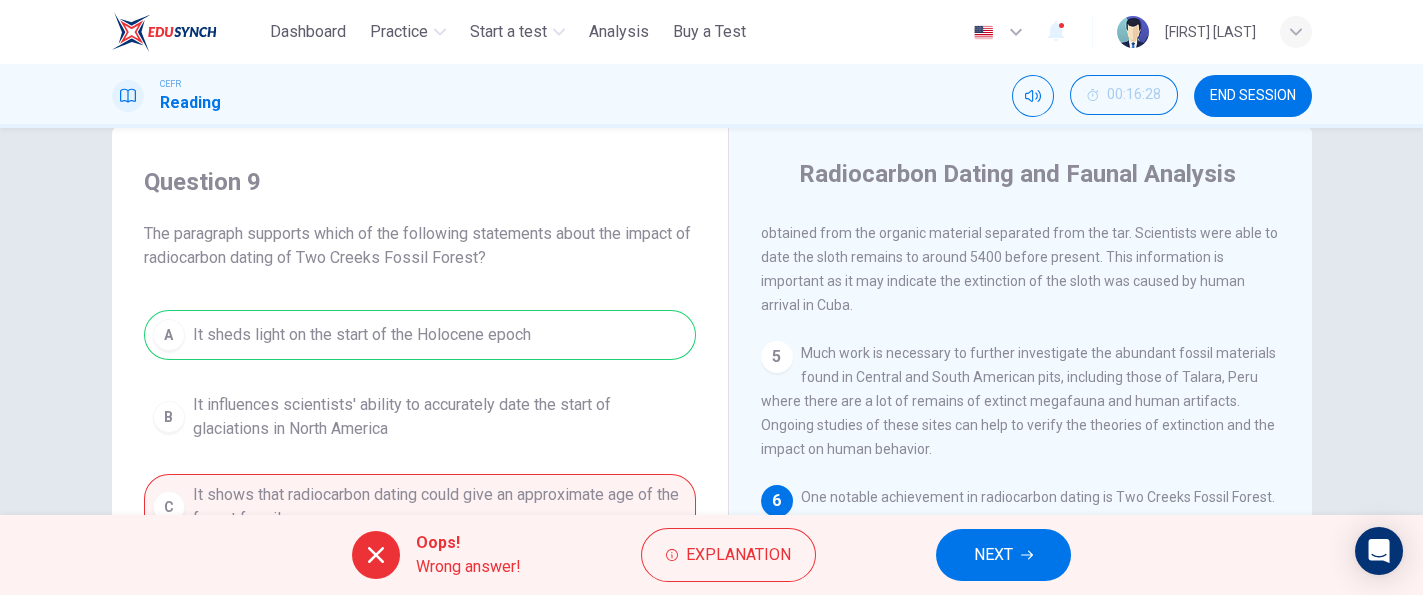 scroll, scrollTop: 0, scrollLeft: 0, axis: both 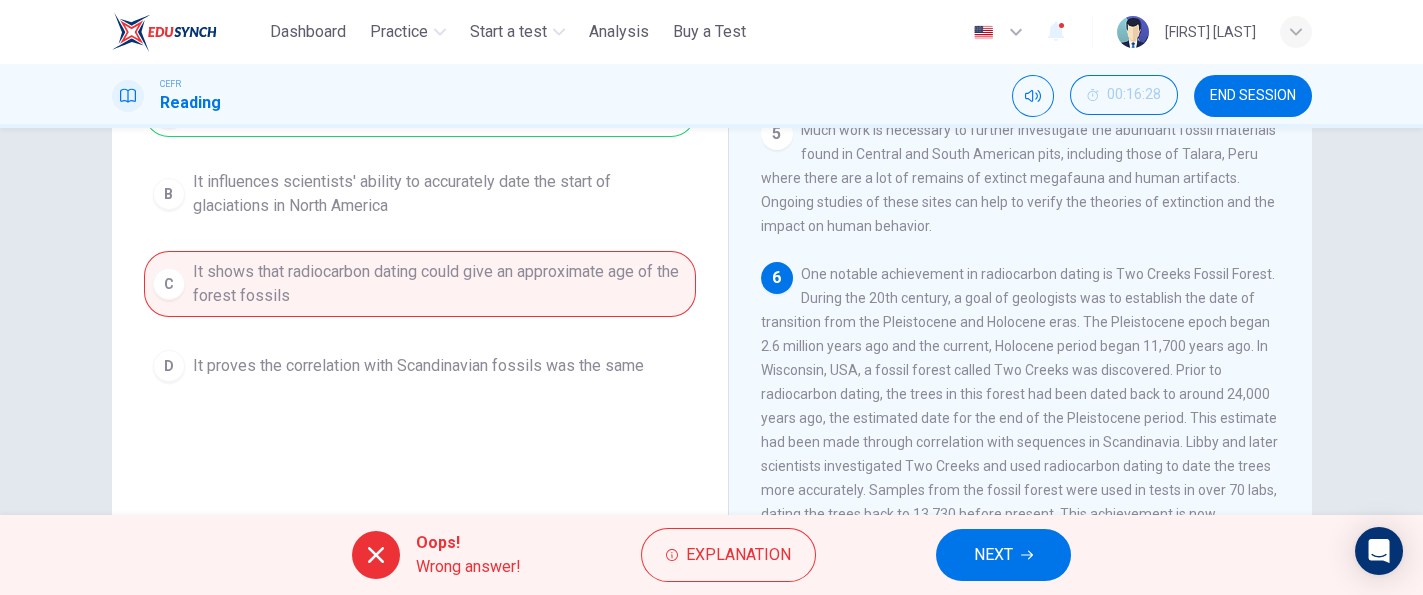 click on "NEXT" at bounding box center [1003, 555] 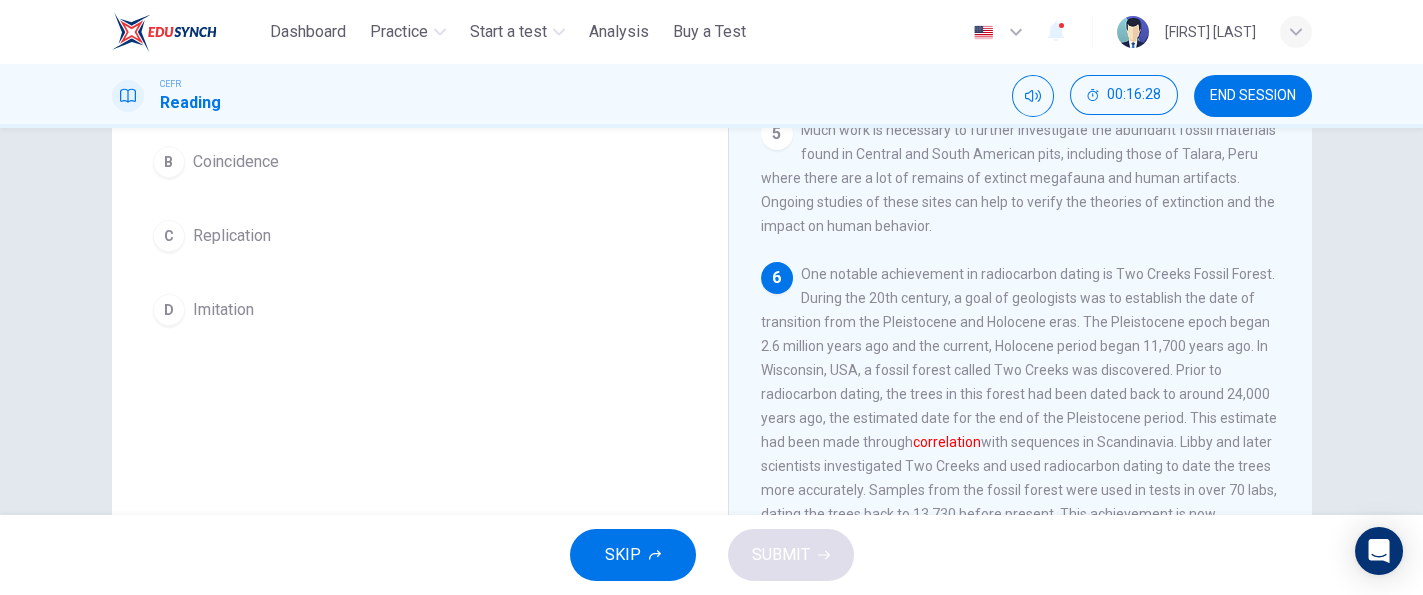 scroll, scrollTop: 242, scrollLeft: 0, axis: vertical 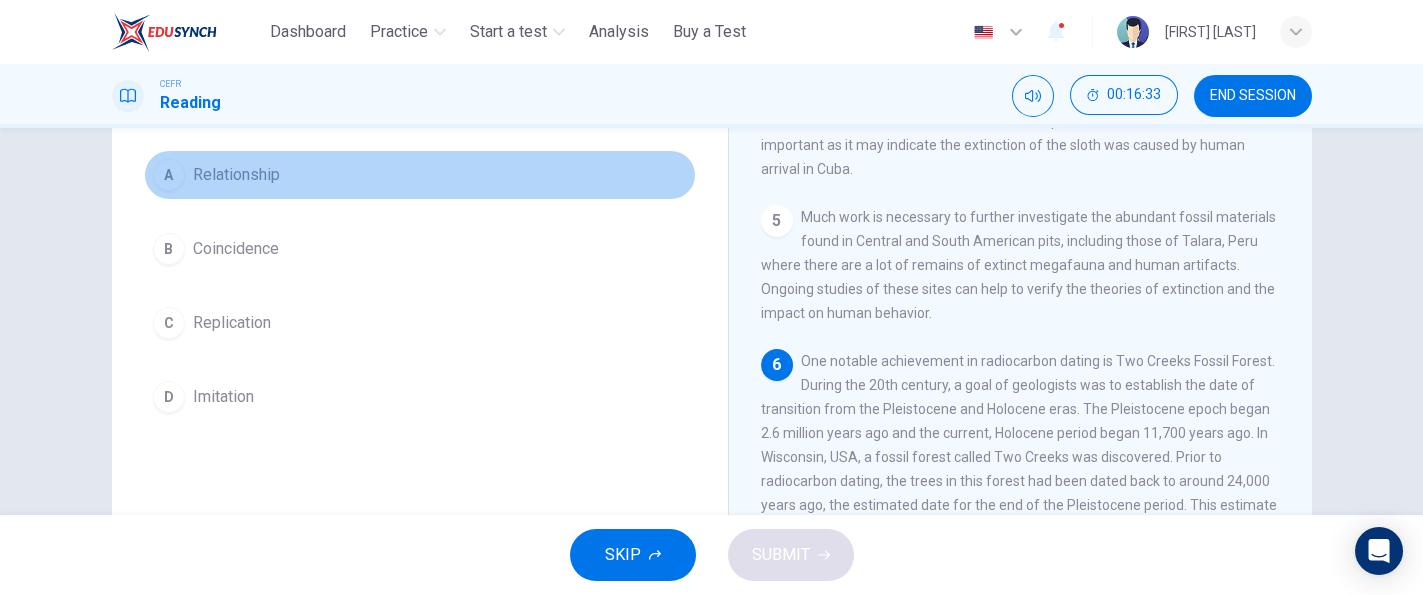 click on "Relationship" at bounding box center [236, 175] 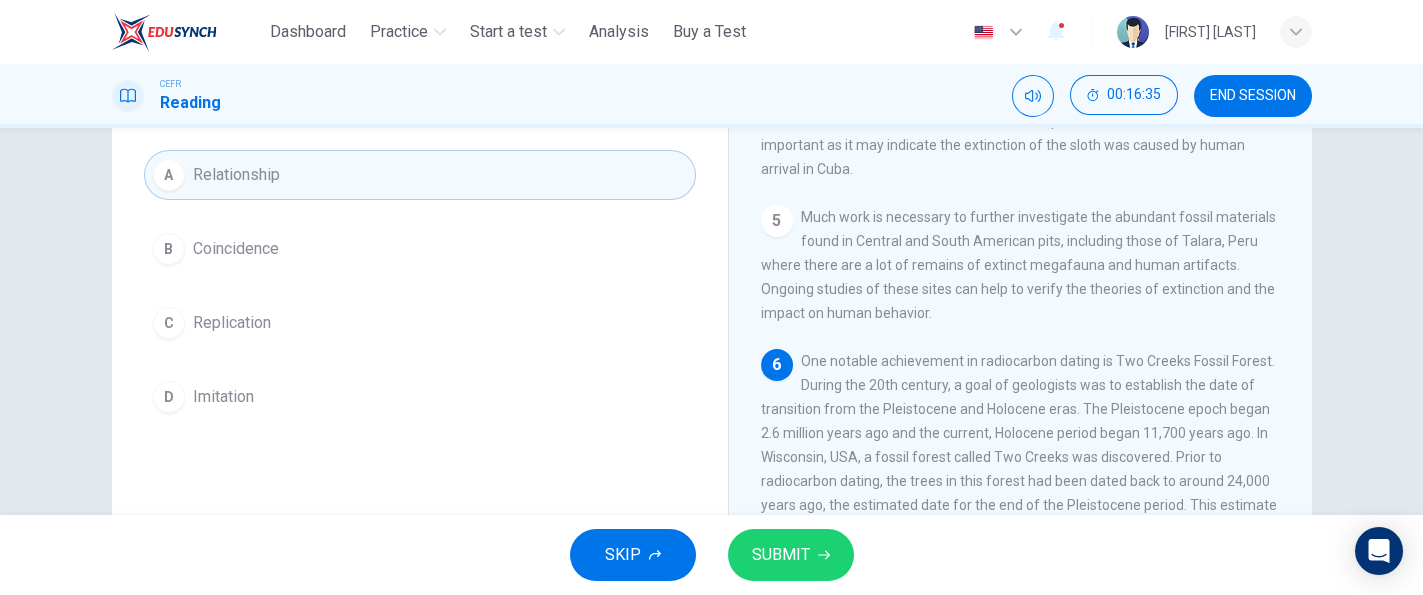 click on "SUBMIT" at bounding box center (781, 555) 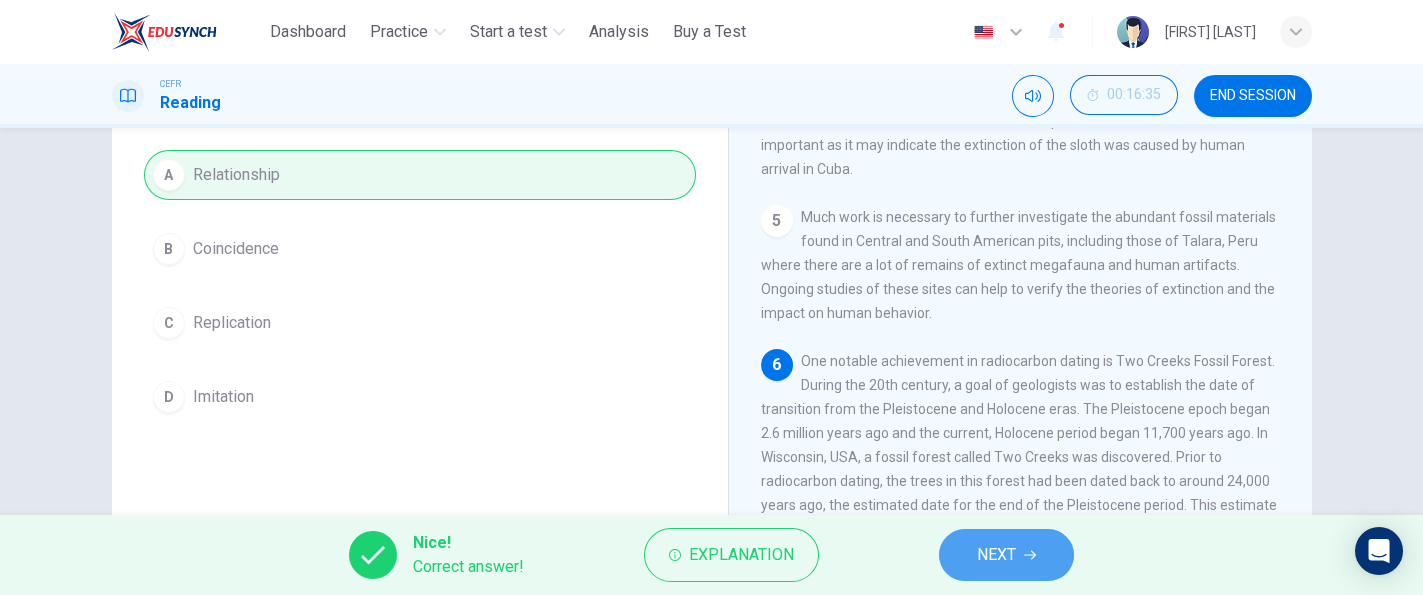 click on "NEXT" at bounding box center [1006, 555] 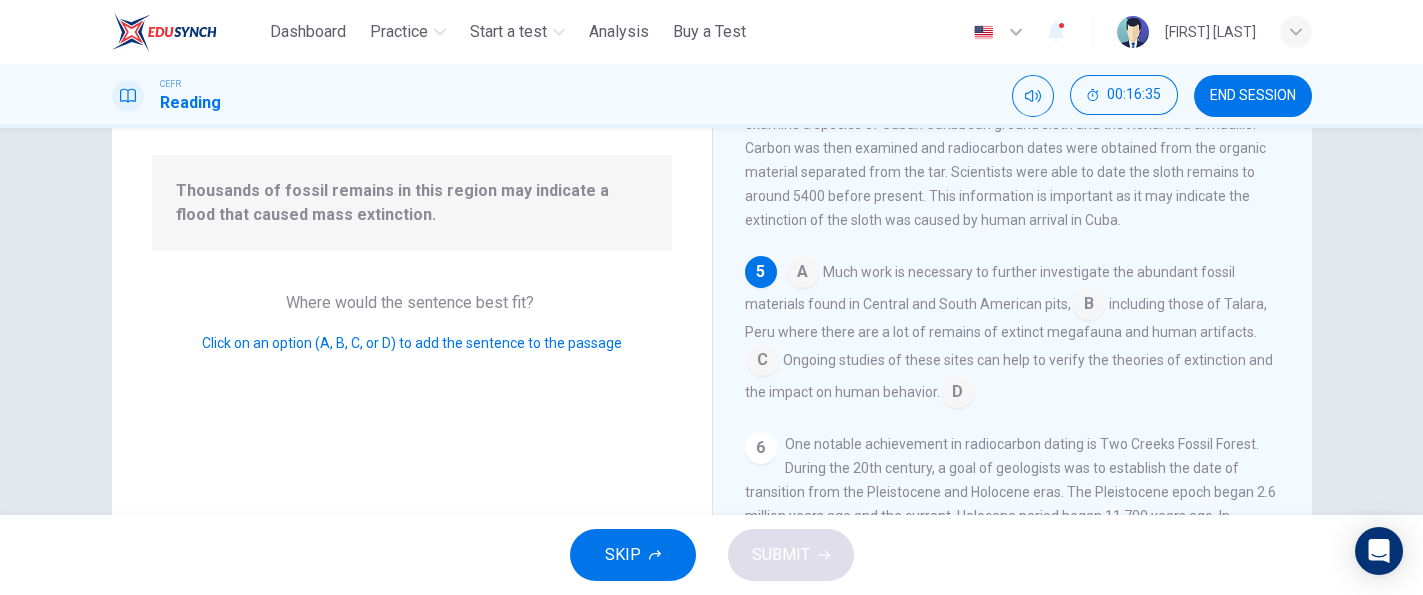 scroll, scrollTop: 765, scrollLeft: 0, axis: vertical 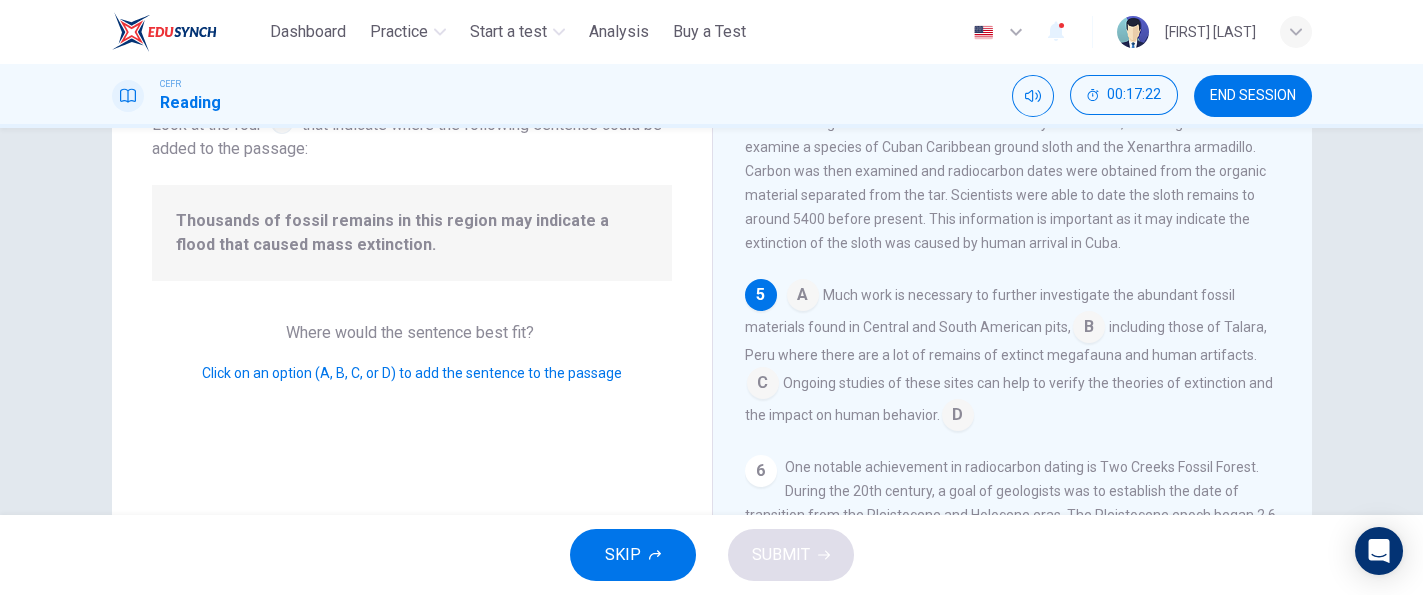 click at bounding box center (1089, 329) 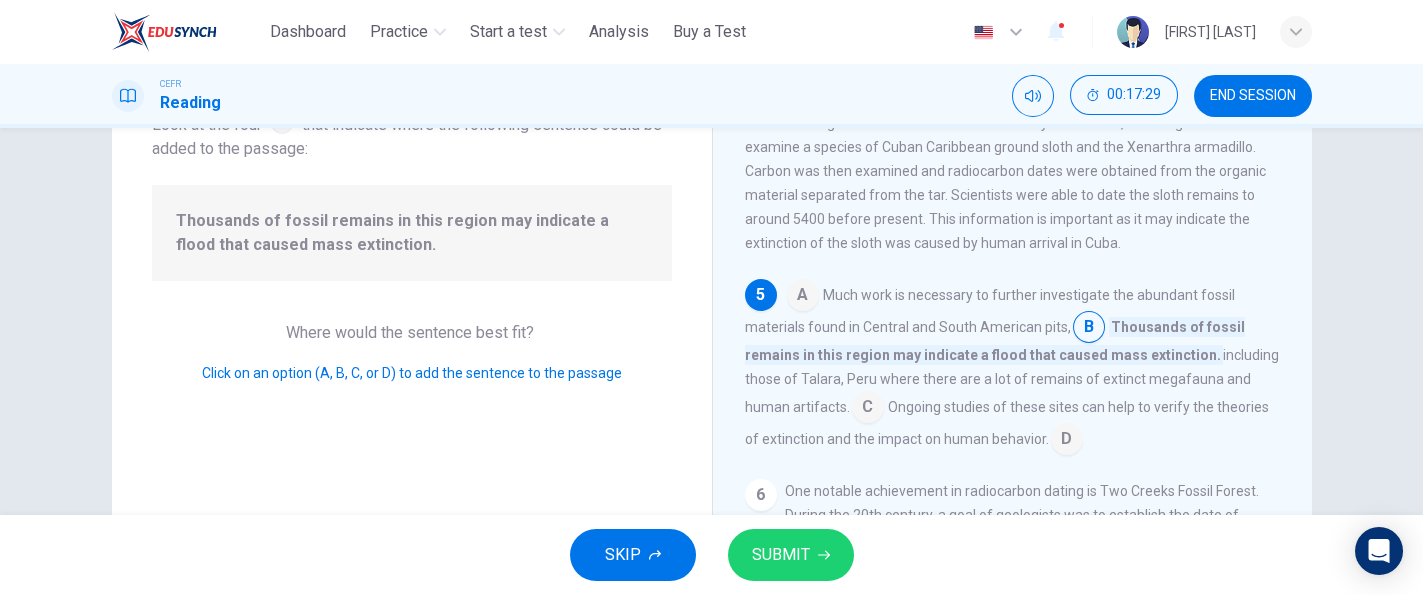 click at bounding box center [803, 297] 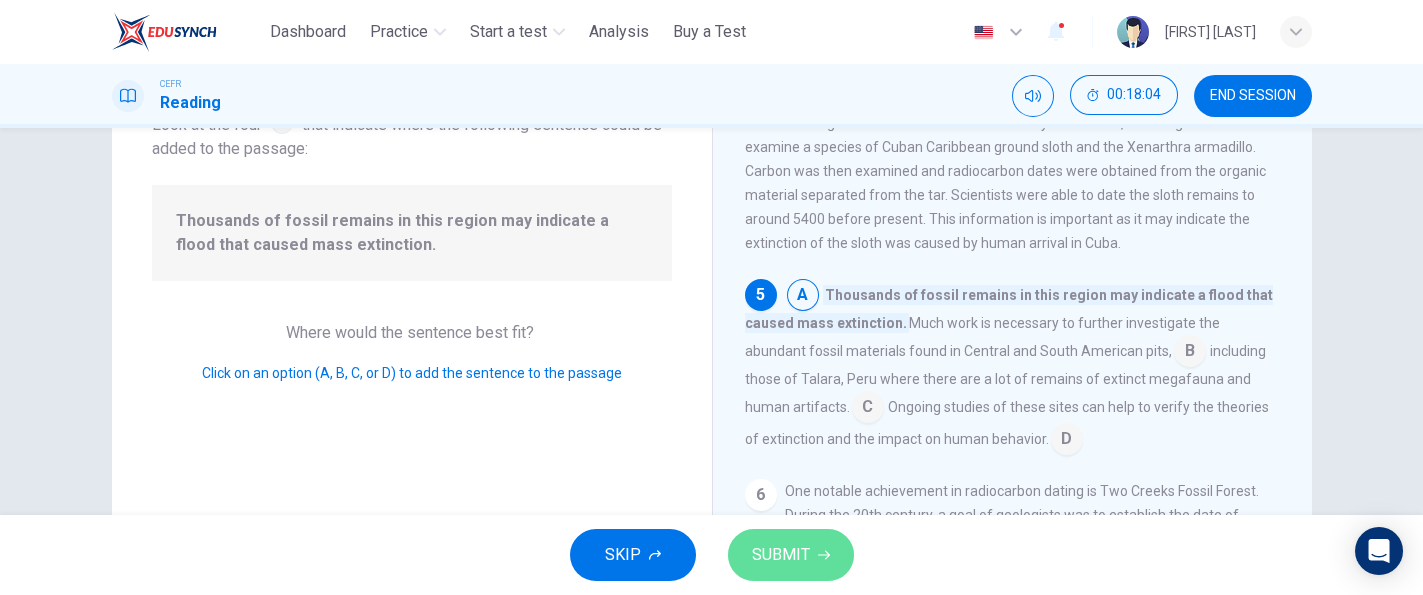 click on "SUBMIT" at bounding box center (791, 555) 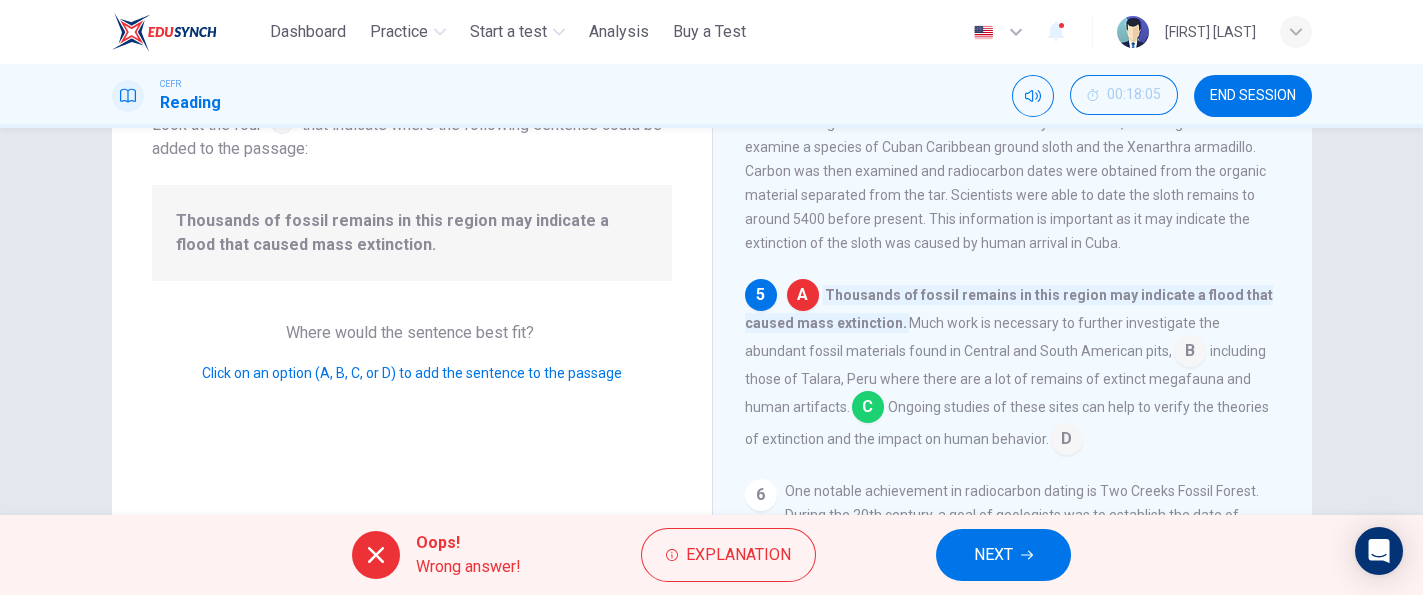 click at bounding box center [868, 409] 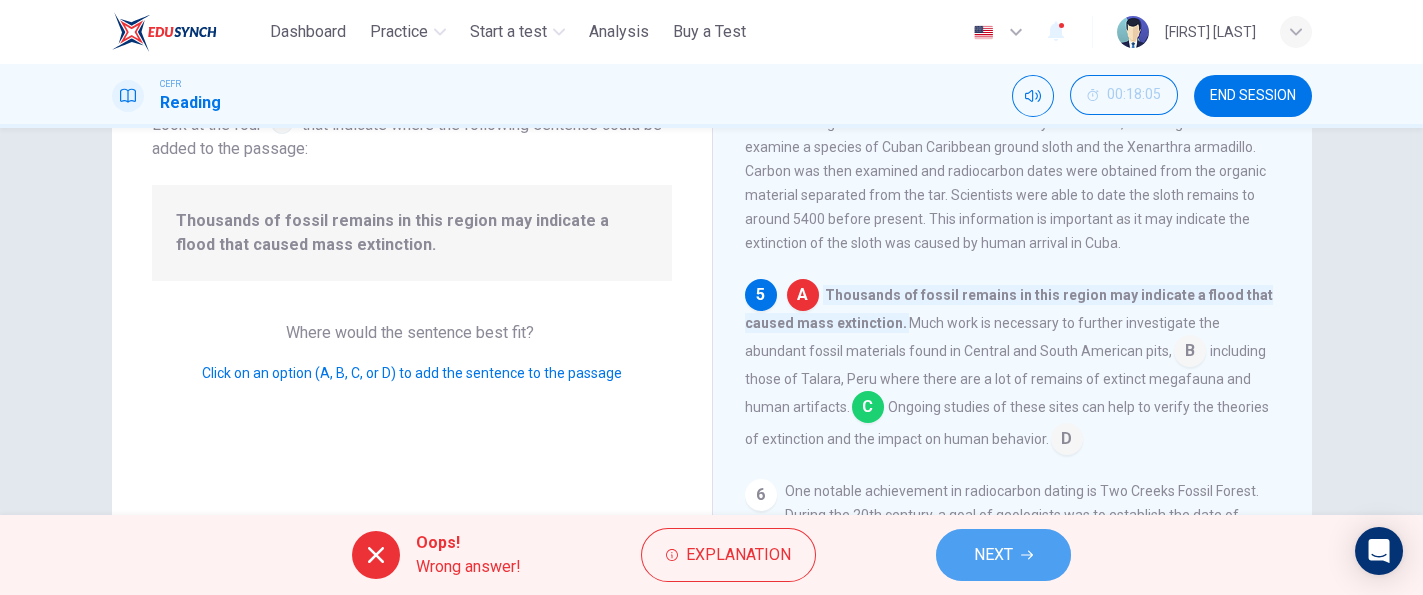 click on "NEXT" at bounding box center [993, 555] 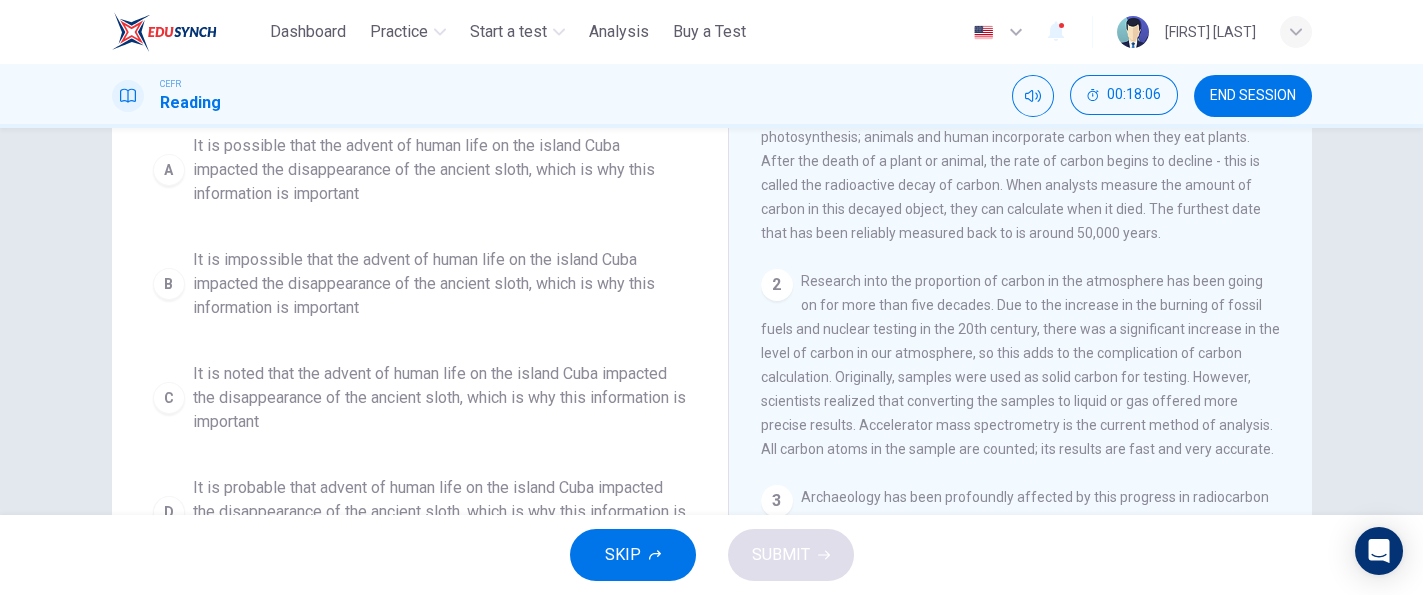 scroll, scrollTop: 359, scrollLeft: 0, axis: vertical 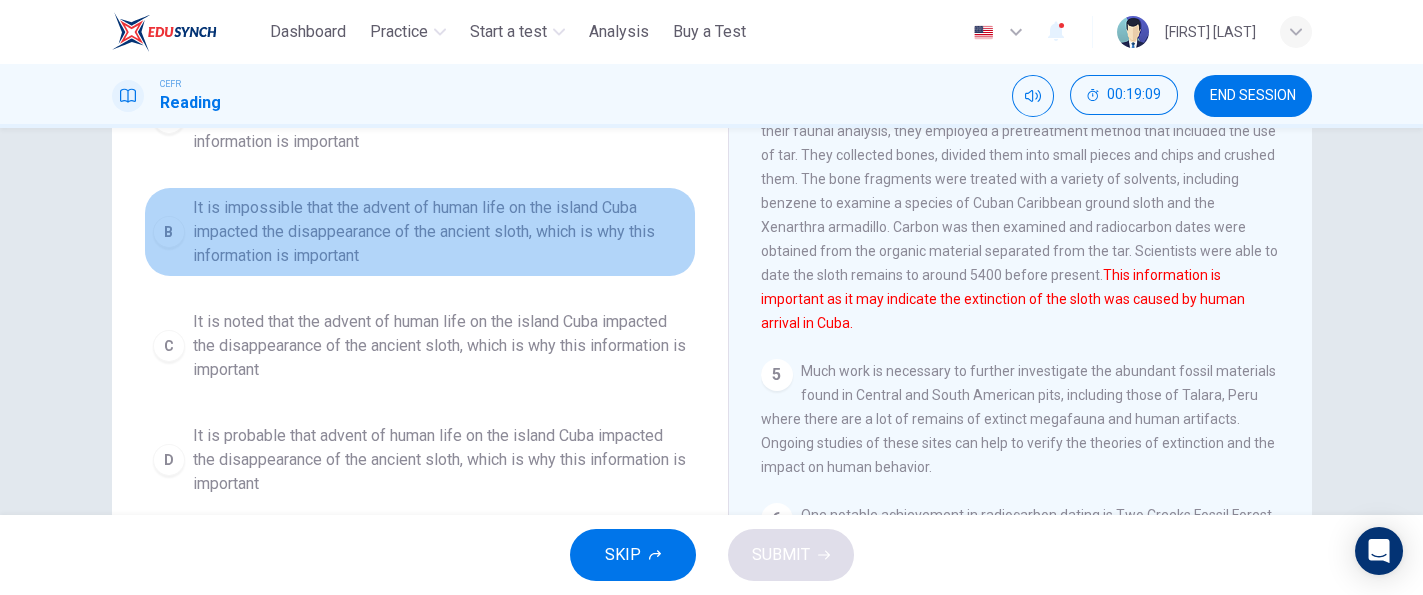 click on "It is impossible that the advent of human life on the island Cuba impacted the disappearance of the ancient sloth, which is why this information is important" at bounding box center [440, 232] 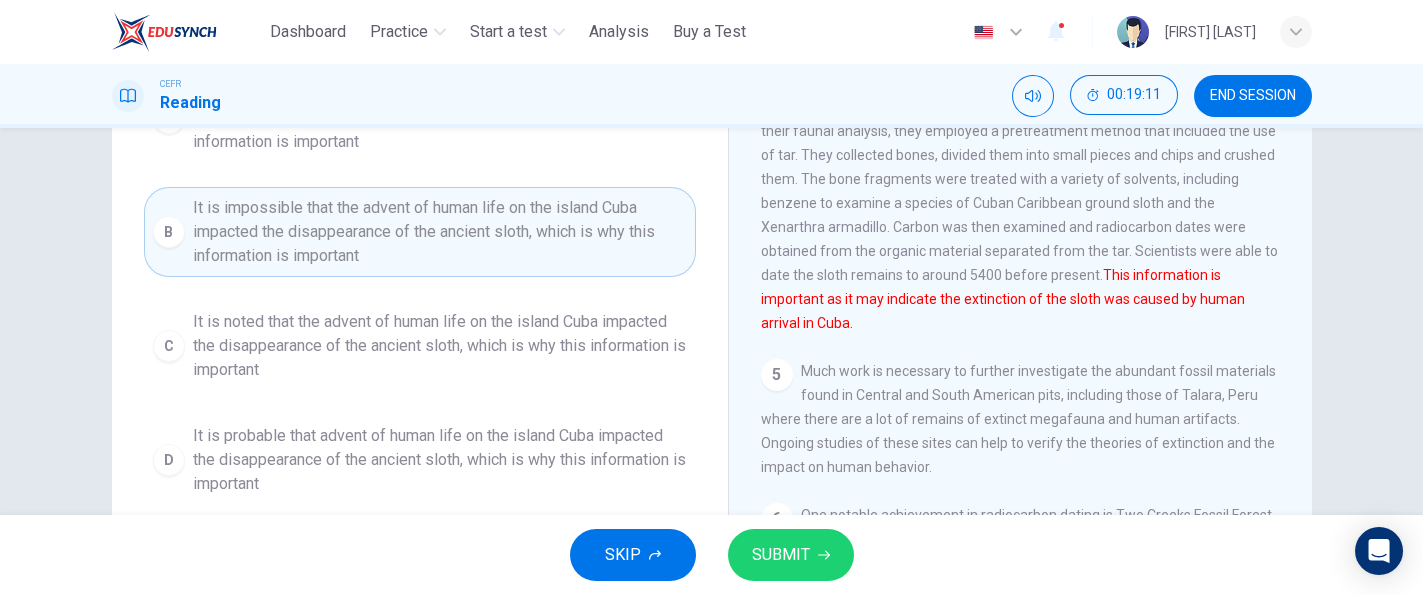 click on "SUBMIT" at bounding box center (791, 555) 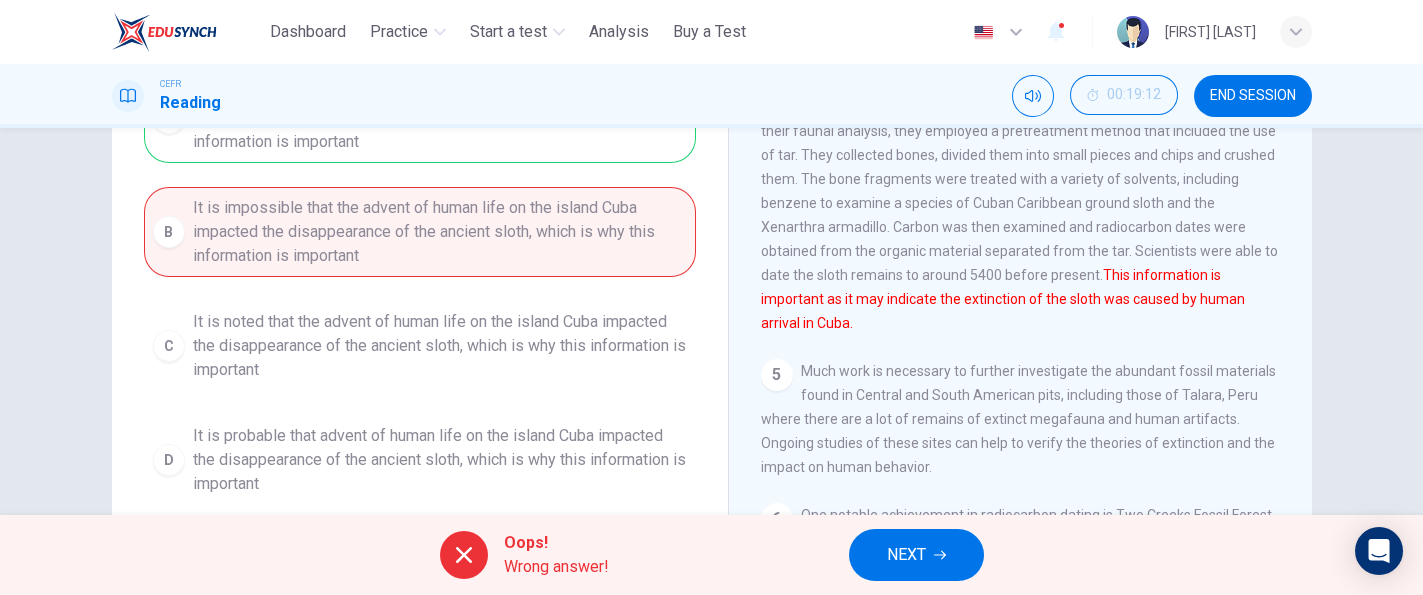 scroll, scrollTop: 425, scrollLeft: 0, axis: vertical 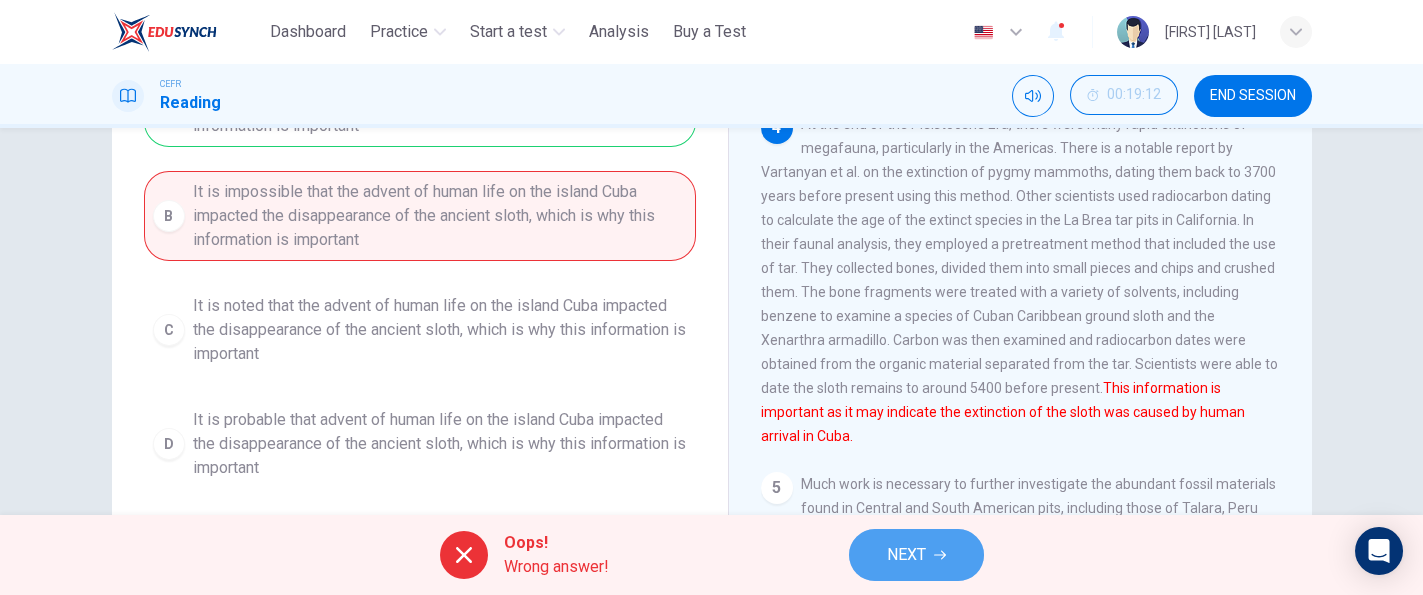 click 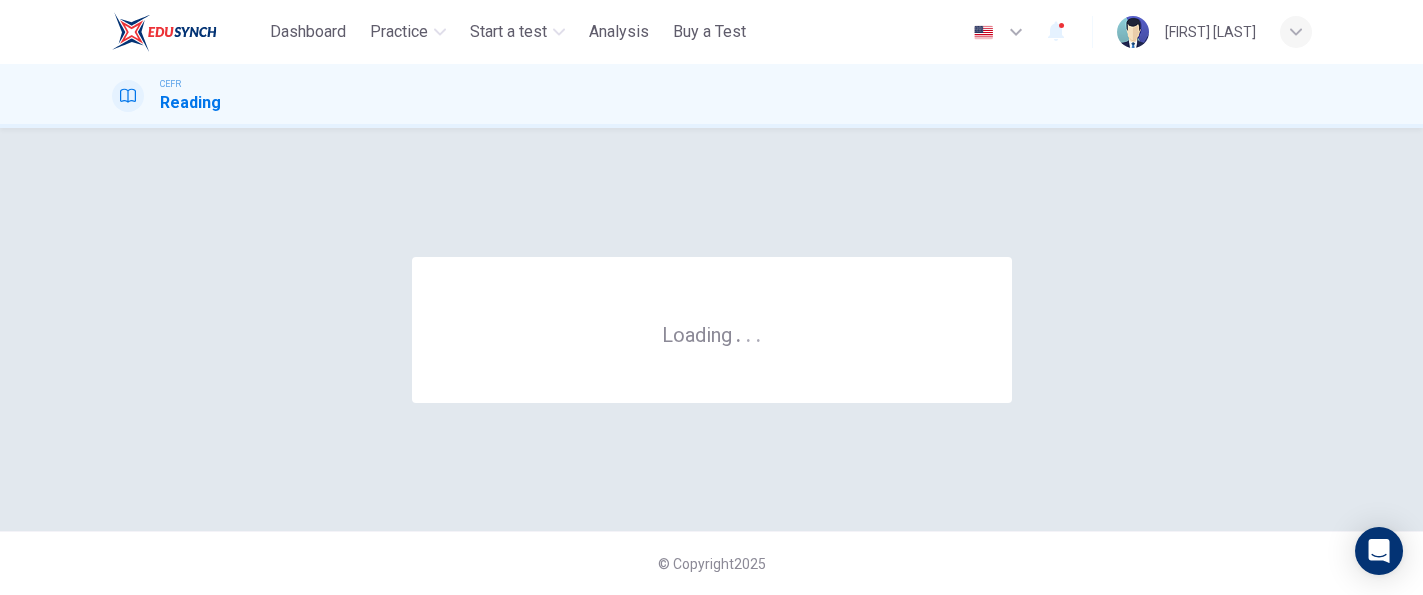 scroll, scrollTop: 0, scrollLeft: 0, axis: both 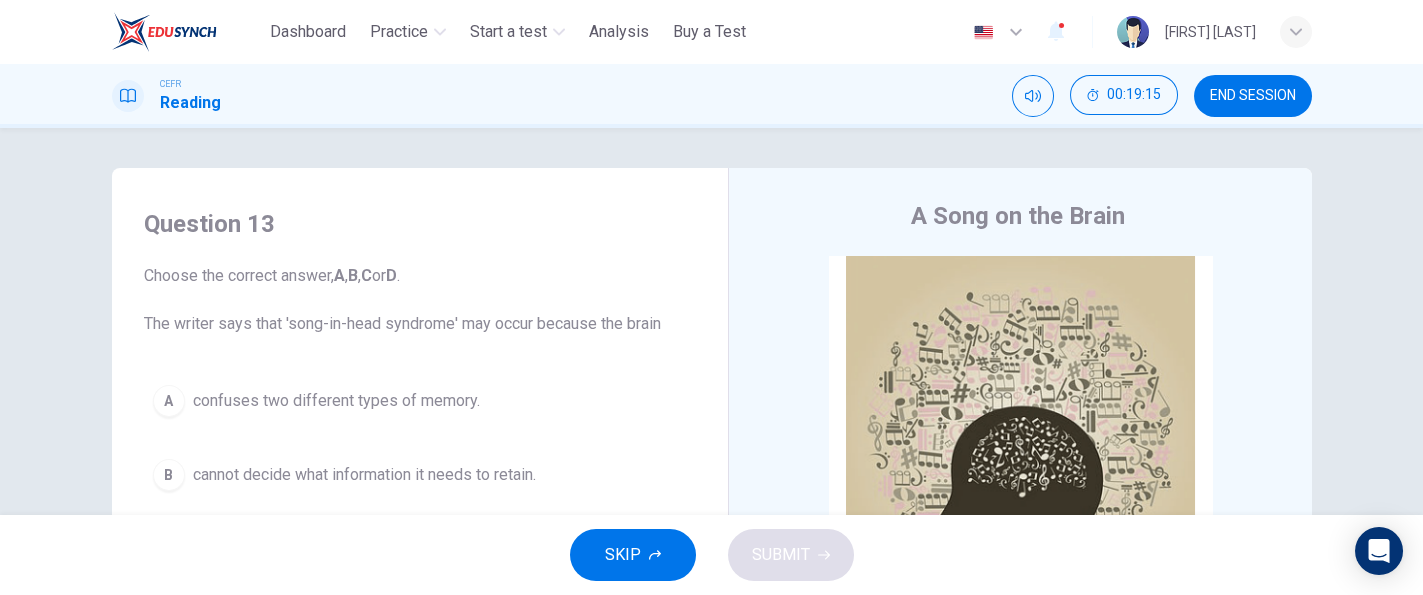 click on "END SESSION" at bounding box center (1253, 96) 